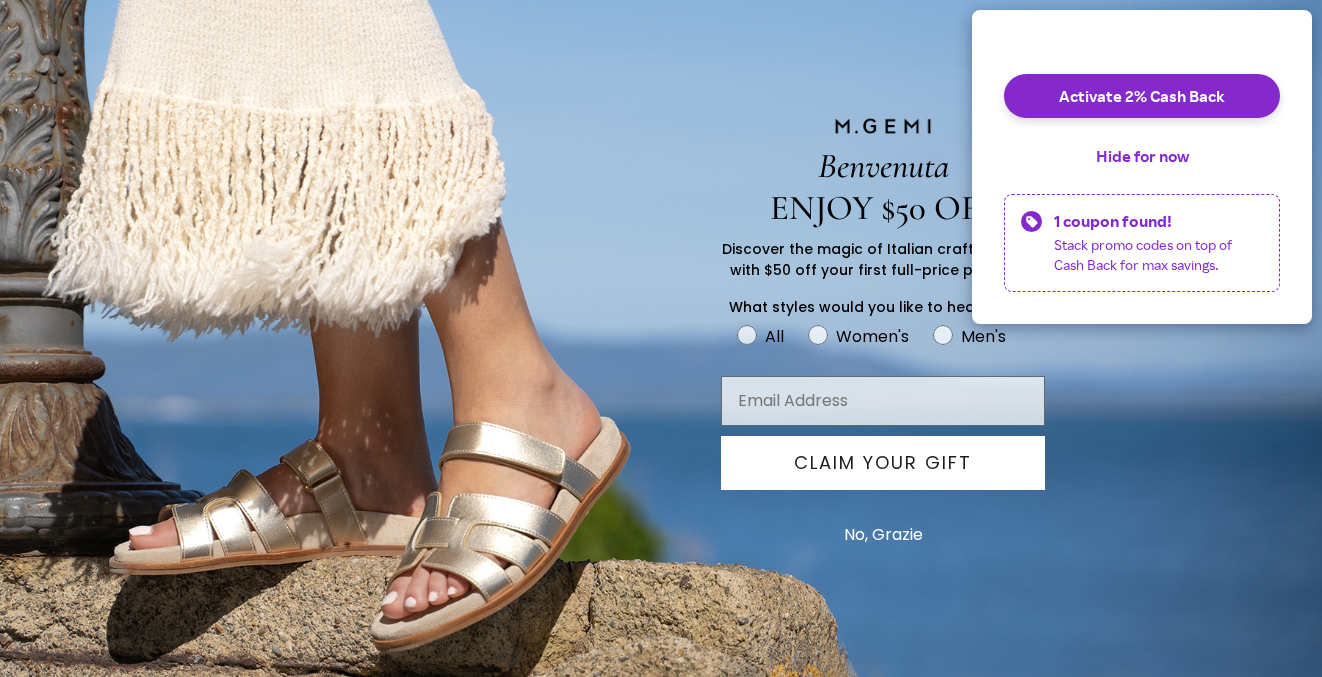 scroll, scrollTop: 166, scrollLeft: 0, axis: vertical 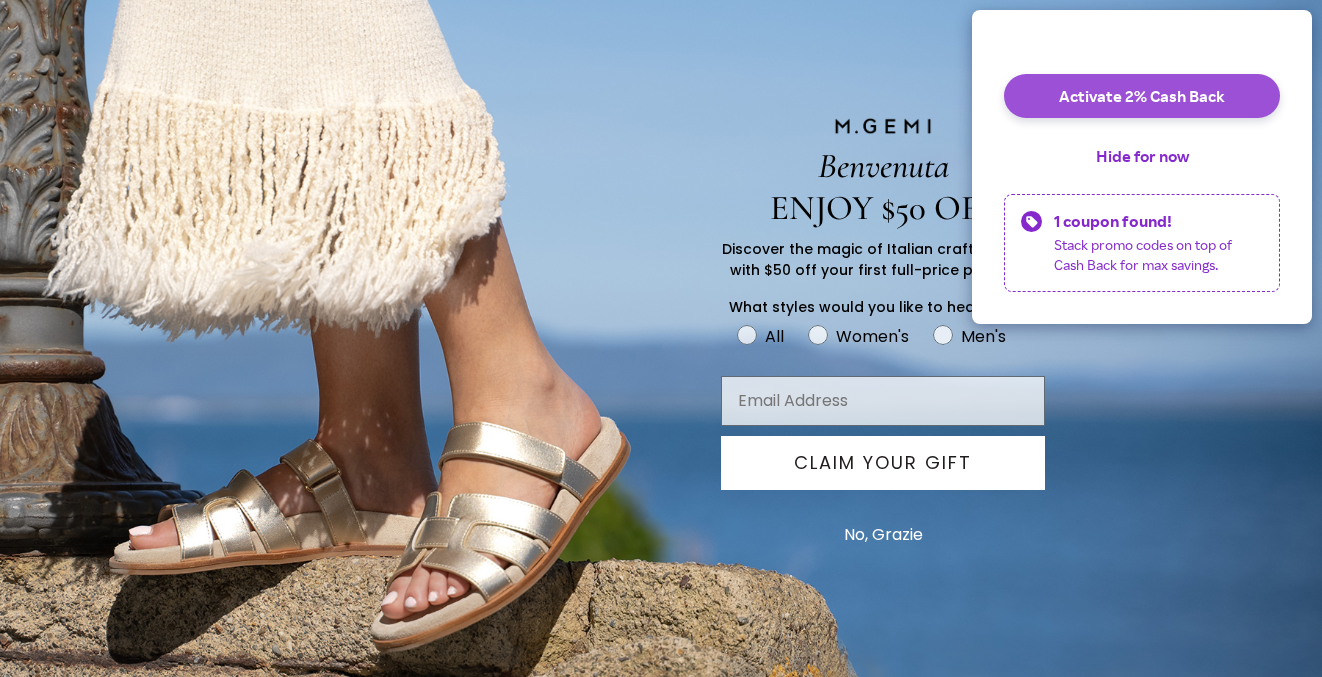 click on "Activate 2% Cash Back" at bounding box center (1142, 96) 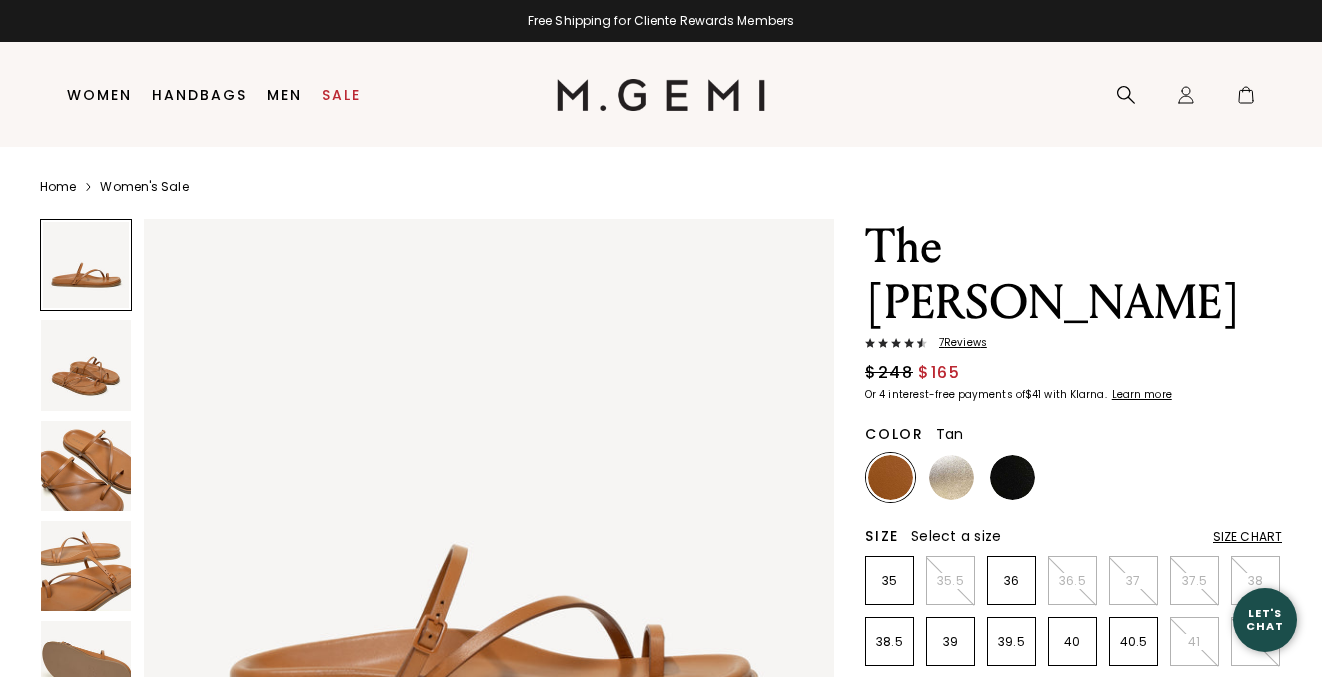 scroll, scrollTop: 0, scrollLeft: 0, axis: both 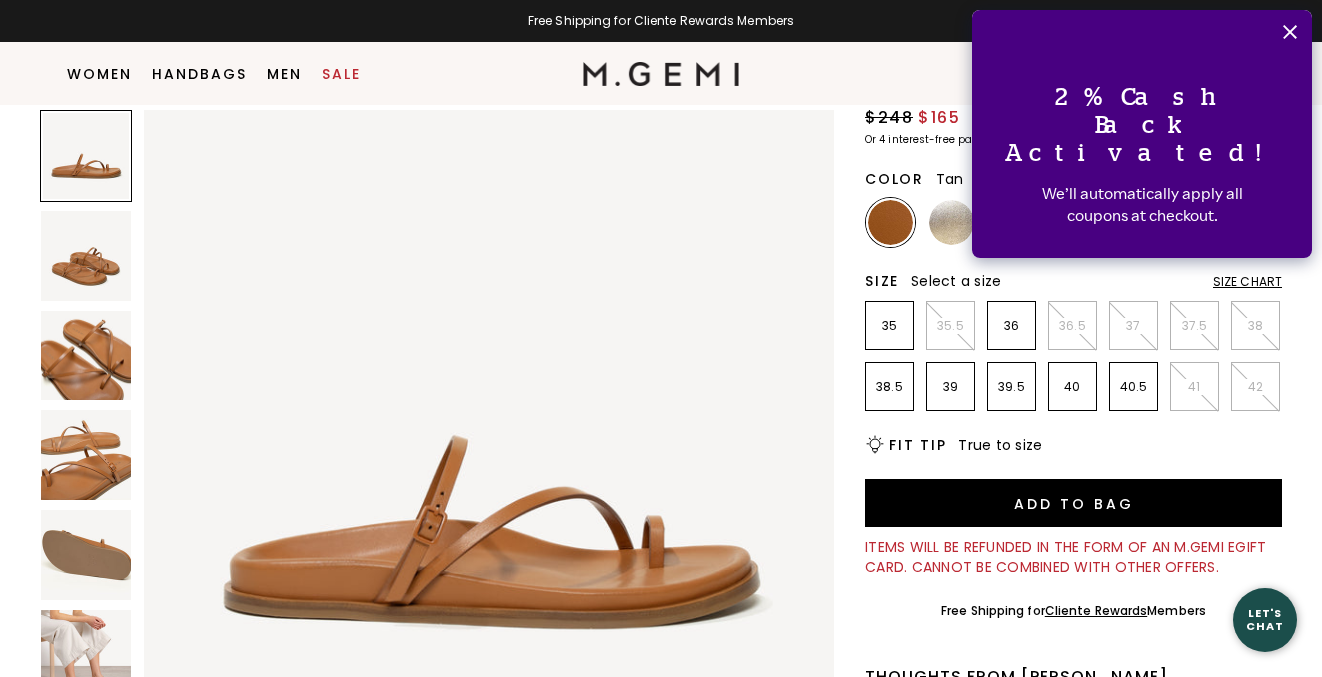 click at bounding box center [86, 256] 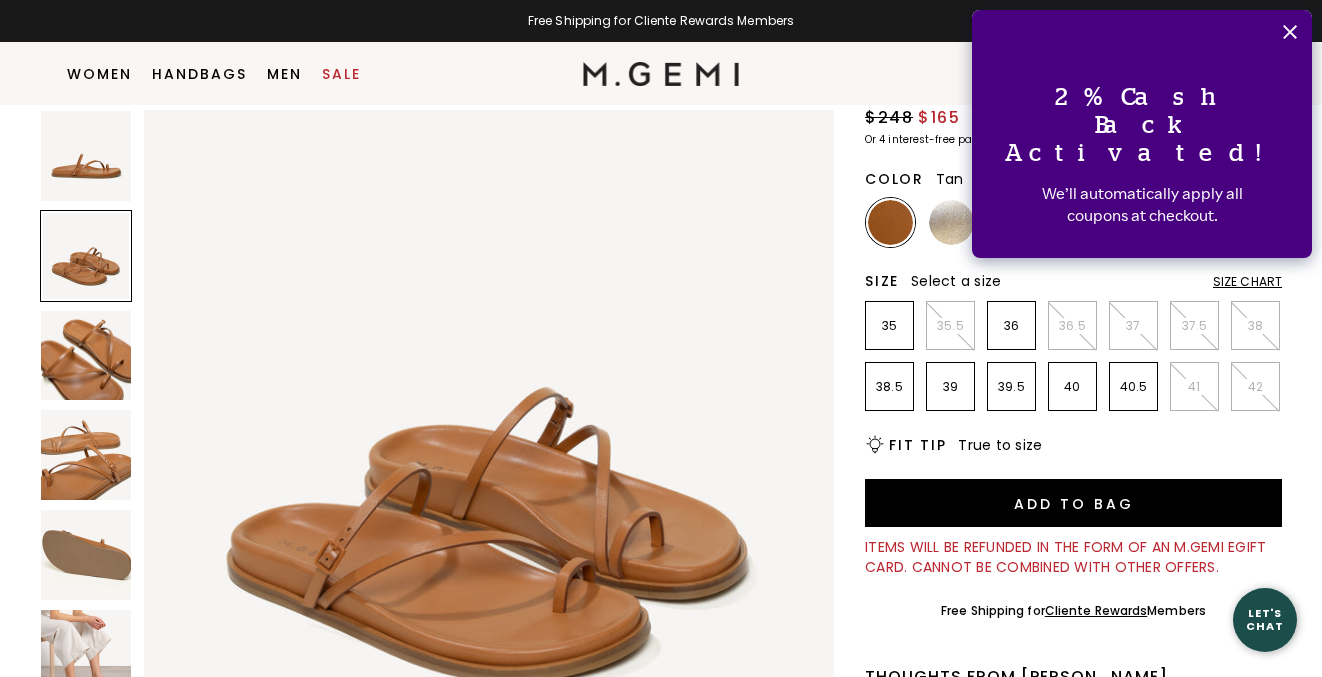 click at bounding box center (86, 356) 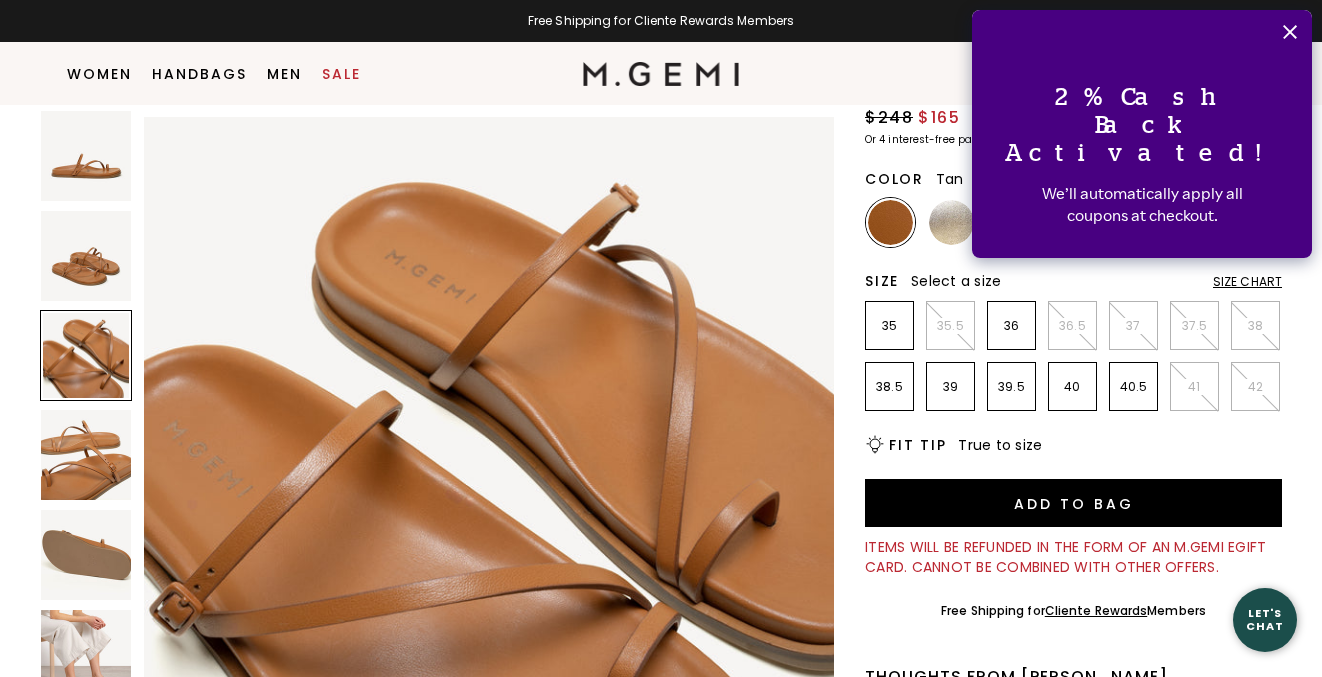 scroll, scrollTop: 1421, scrollLeft: 0, axis: vertical 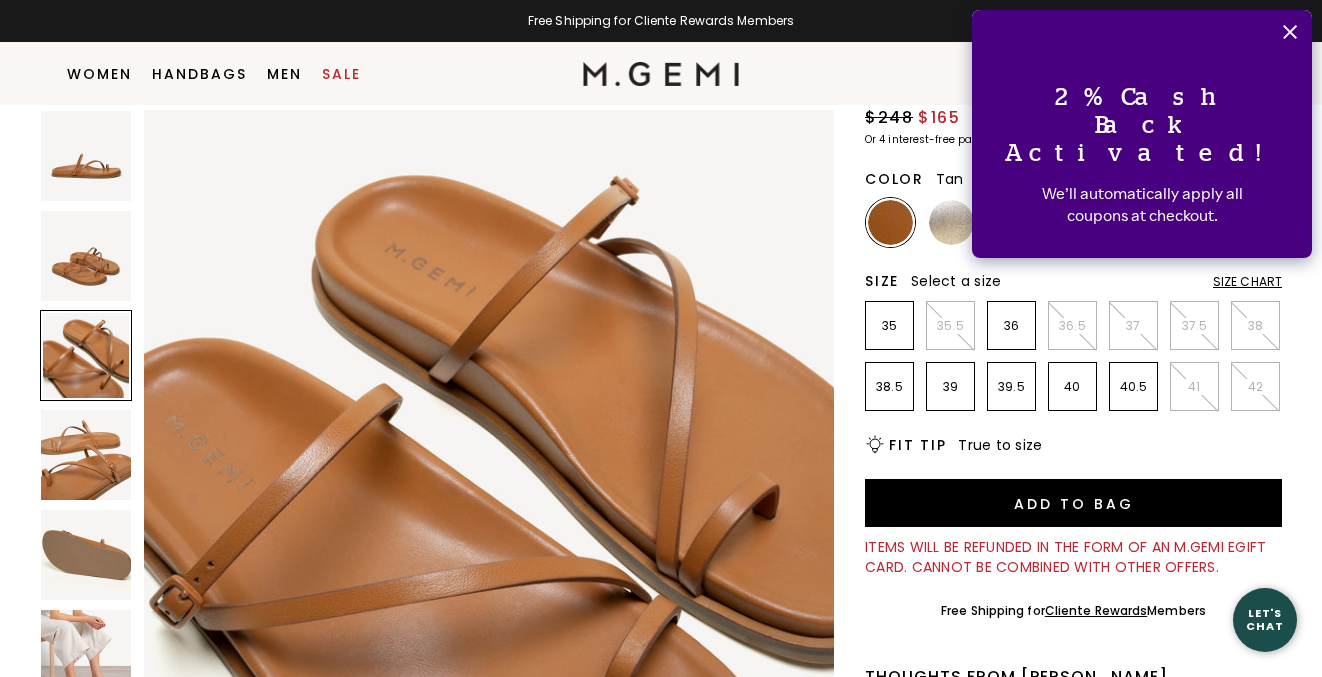 click at bounding box center [86, 455] 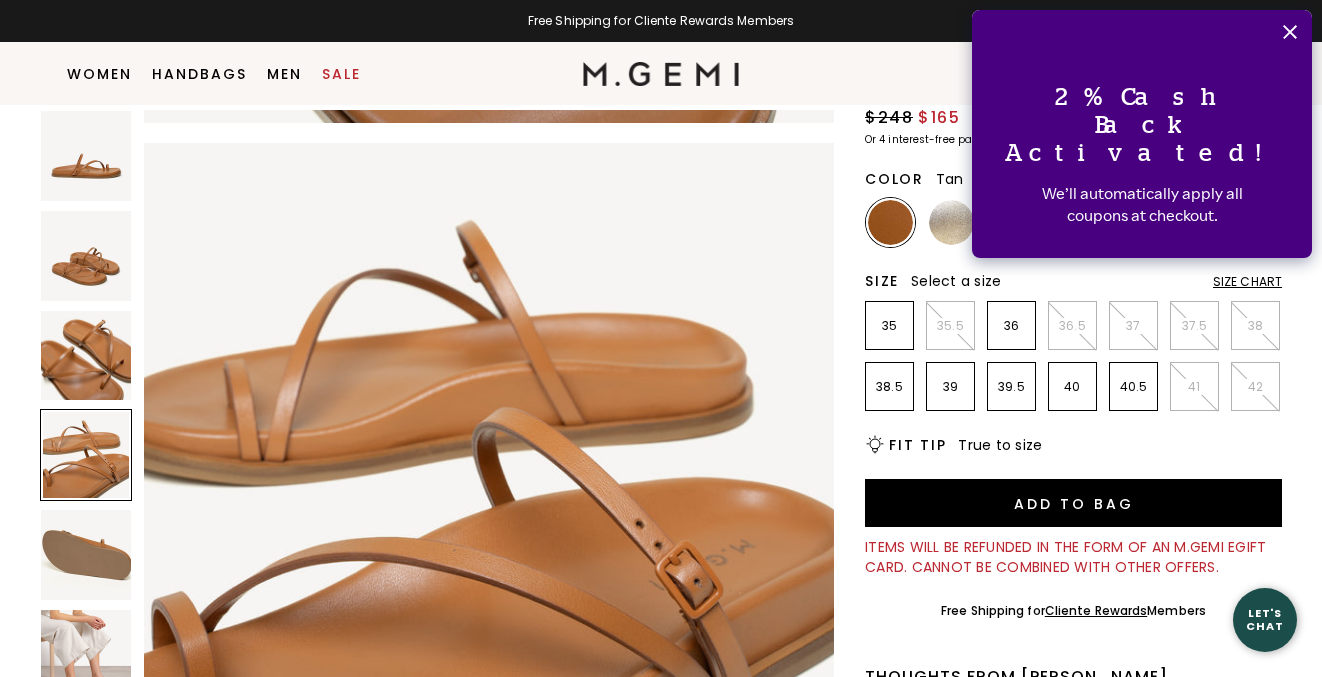 scroll, scrollTop: 2131, scrollLeft: 0, axis: vertical 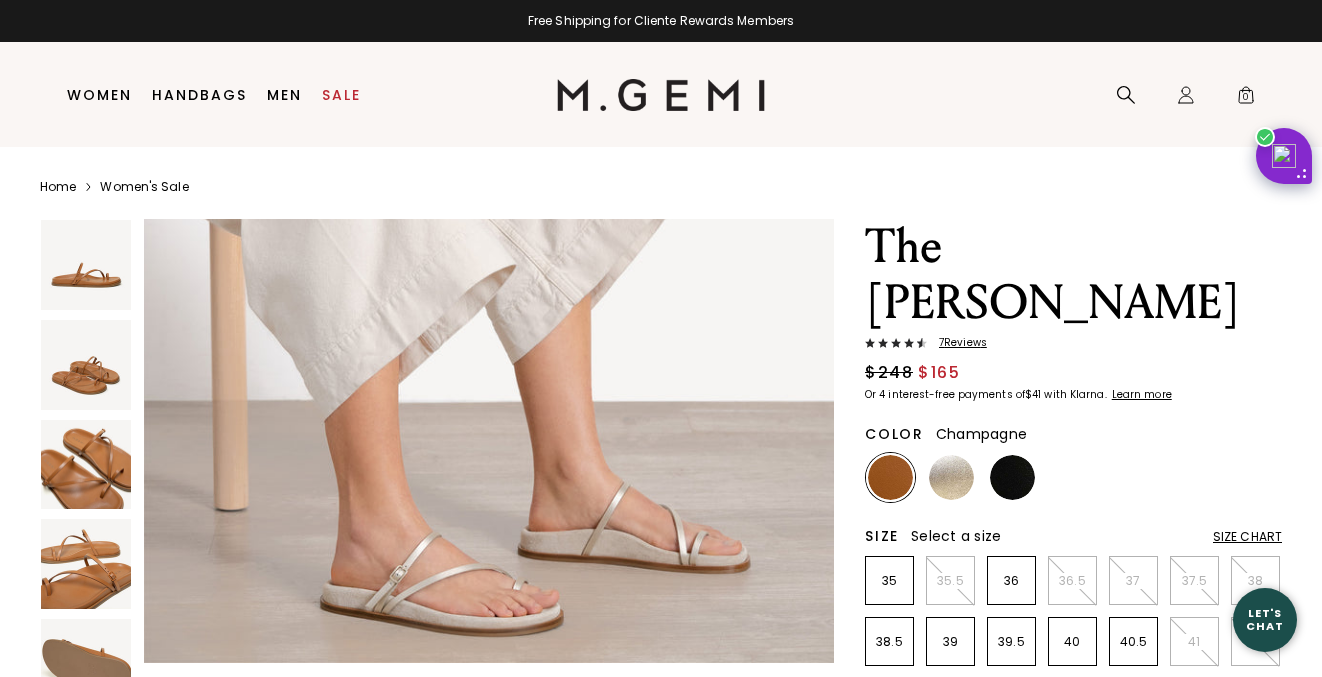 click at bounding box center (951, 477) 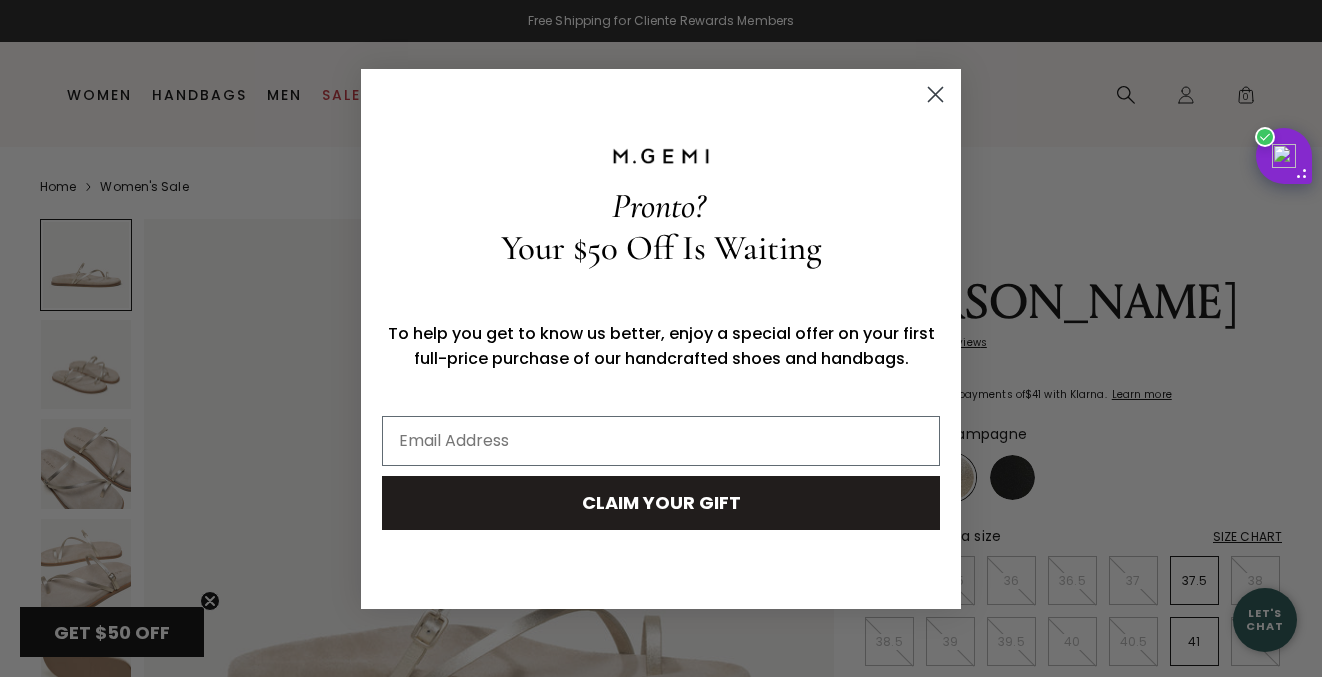 scroll, scrollTop: 0, scrollLeft: 0, axis: both 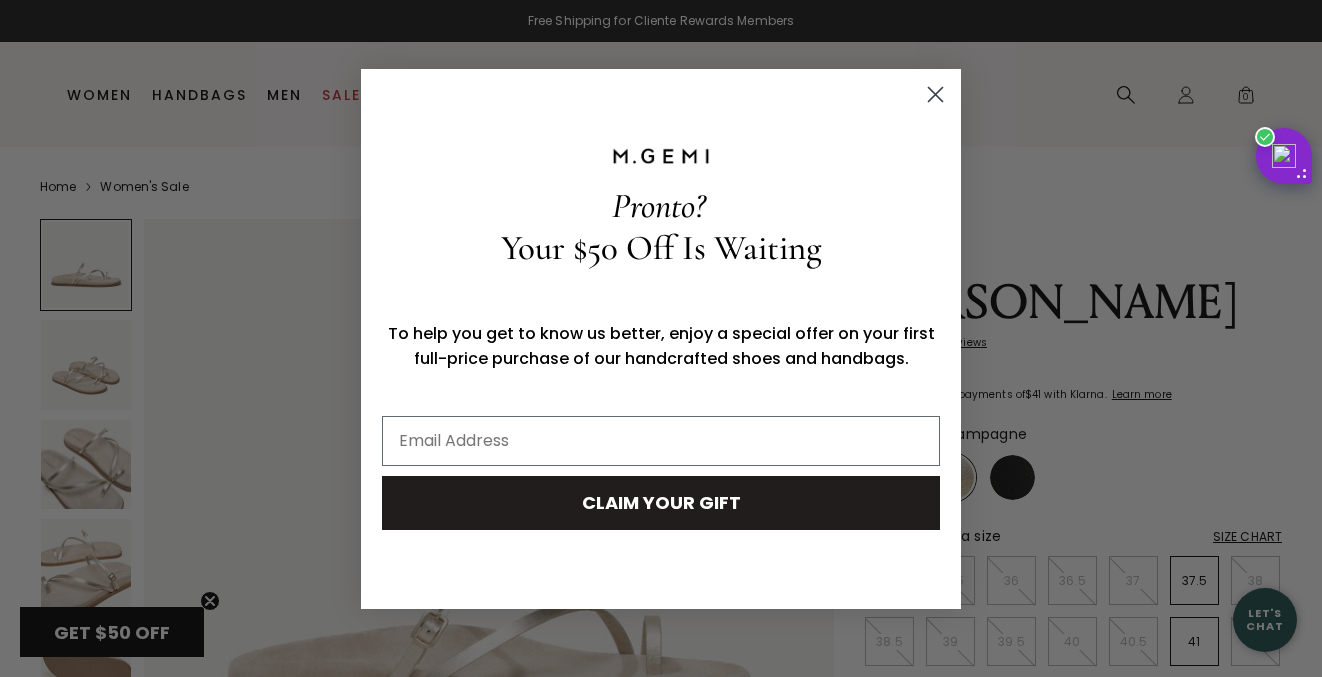 click 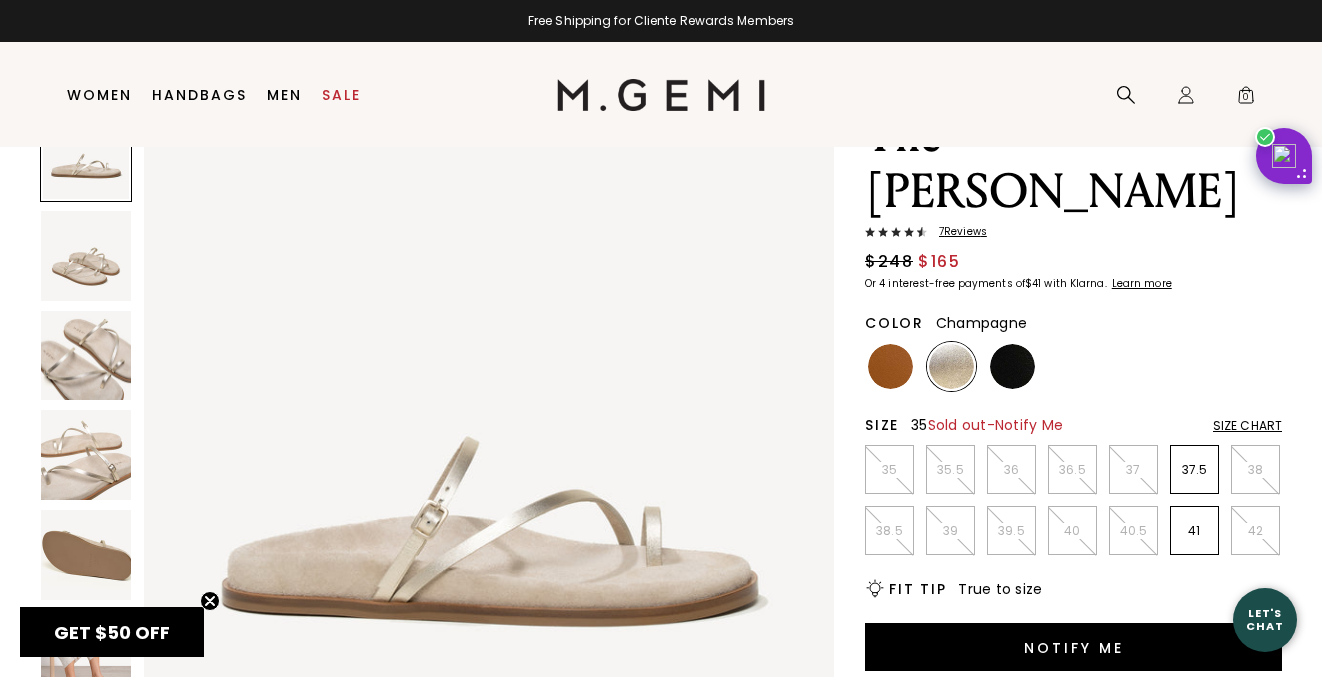 scroll, scrollTop: 104, scrollLeft: 0, axis: vertical 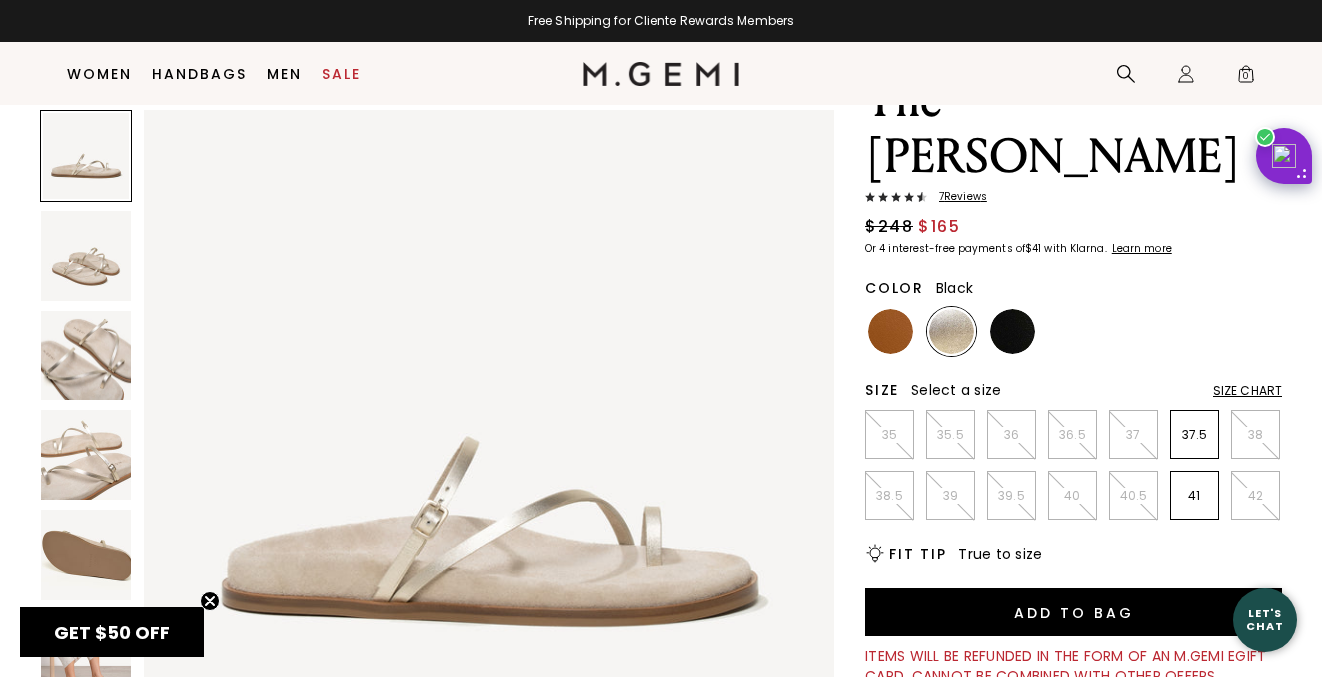 click at bounding box center [1012, 331] 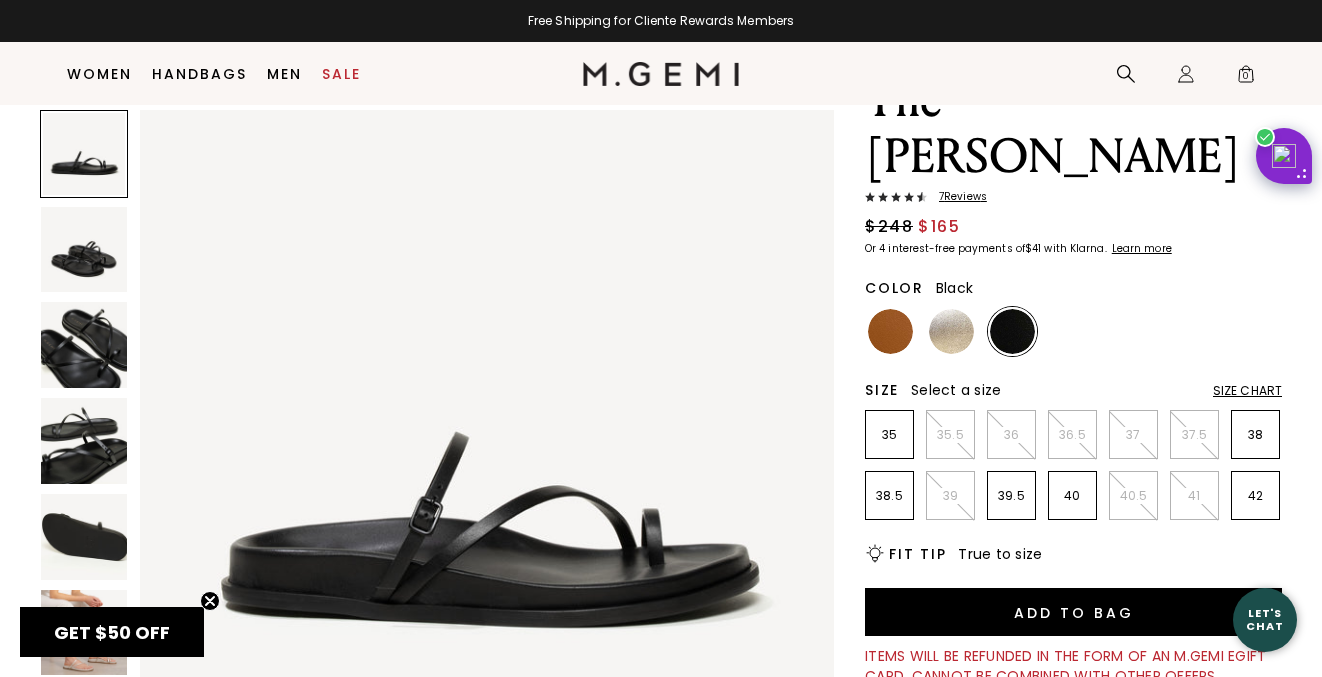 scroll, scrollTop: 0, scrollLeft: 0, axis: both 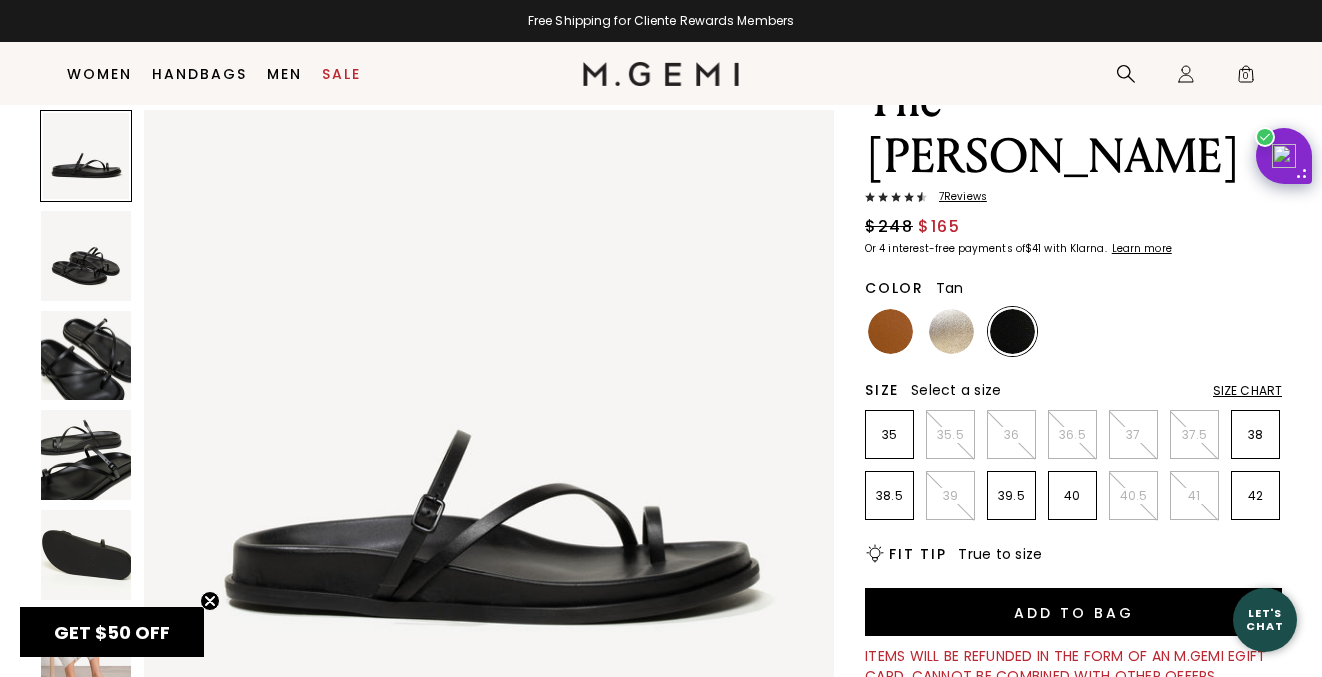 click at bounding box center (890, 331) 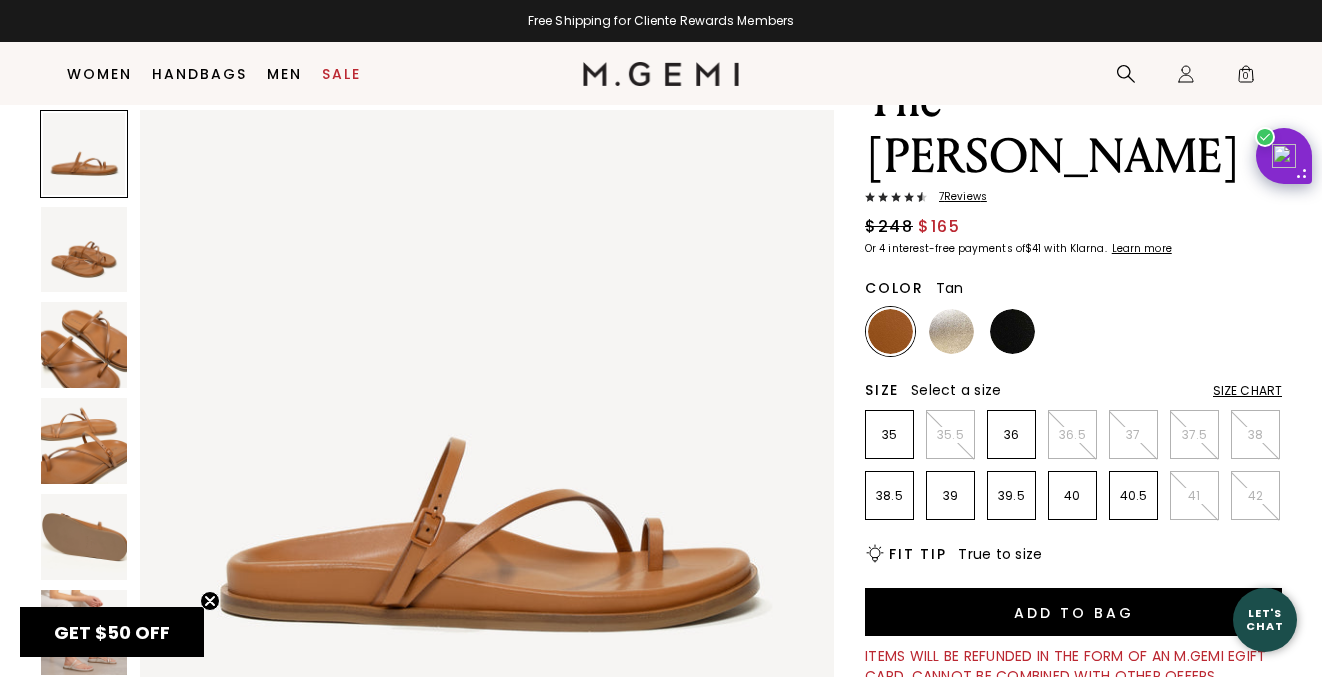 scroll, scrollTop: 0, scrollLeft: 0, axis: both 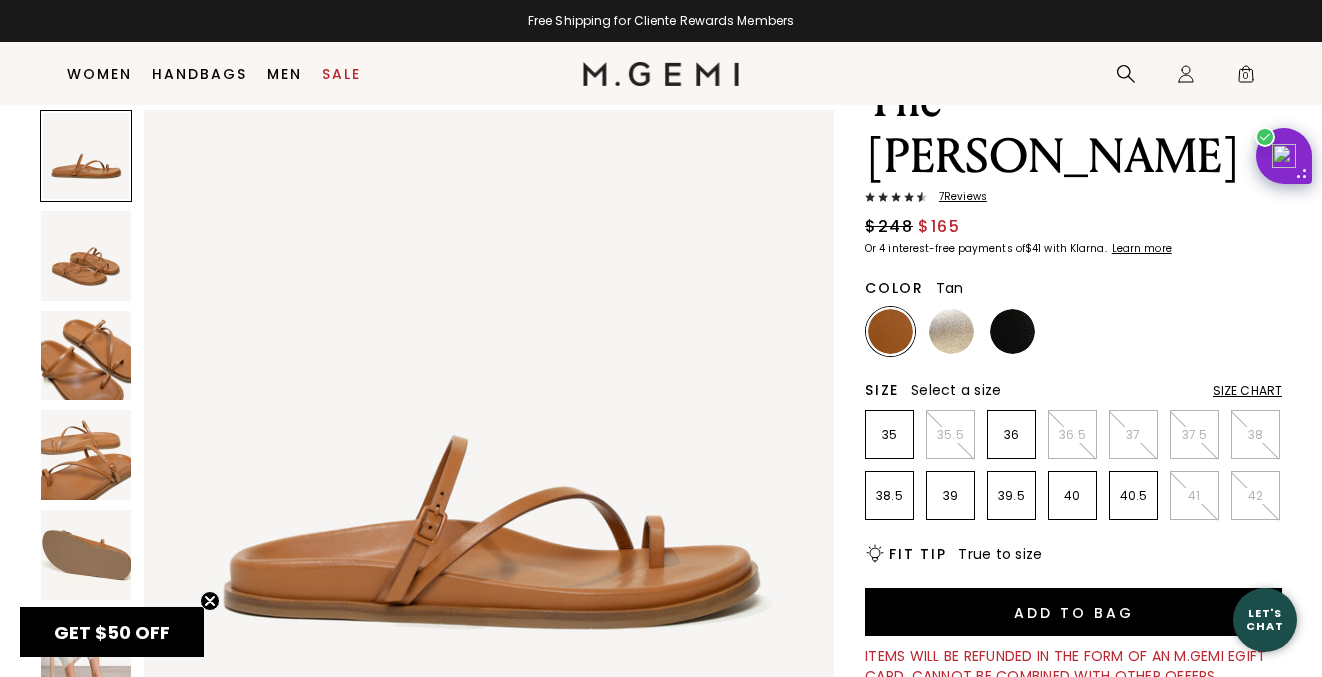 click on "Size Chart" at bounding box center [1247, 391] 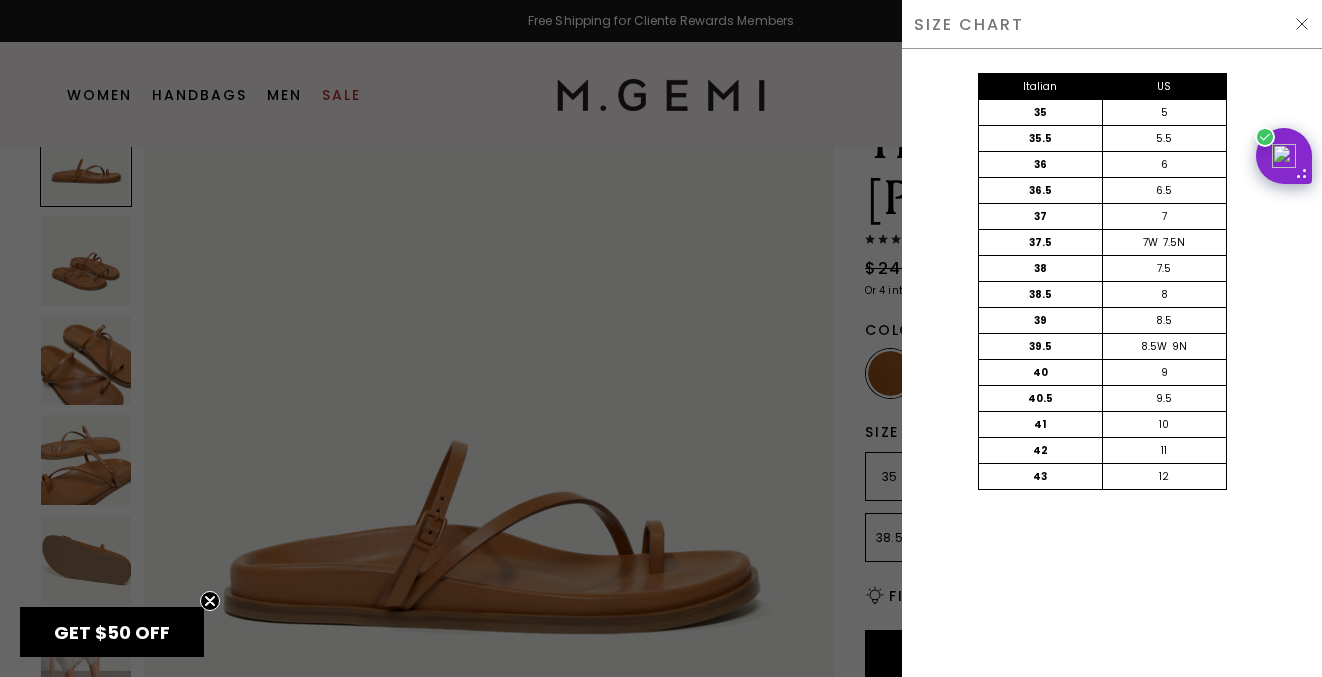 click at bounding box center (661, 338) 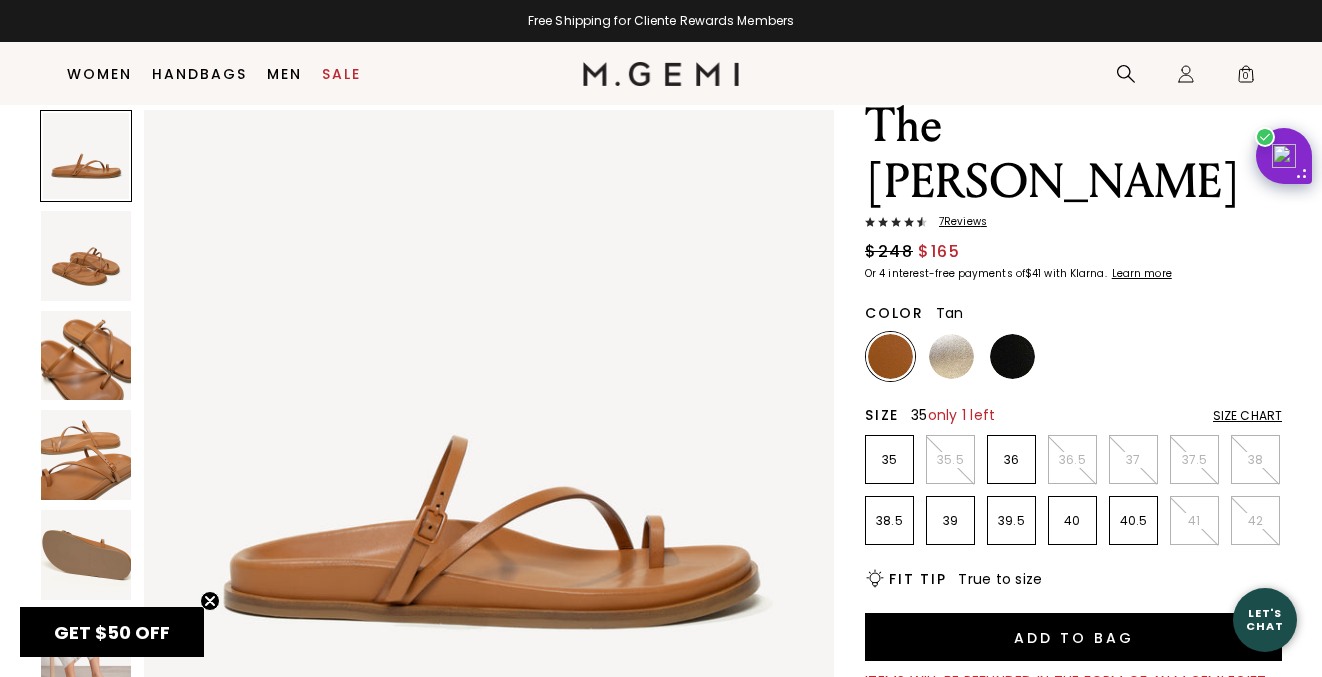 scroll, scrollTop: 62, scrollLeft: 0, axis: vertical 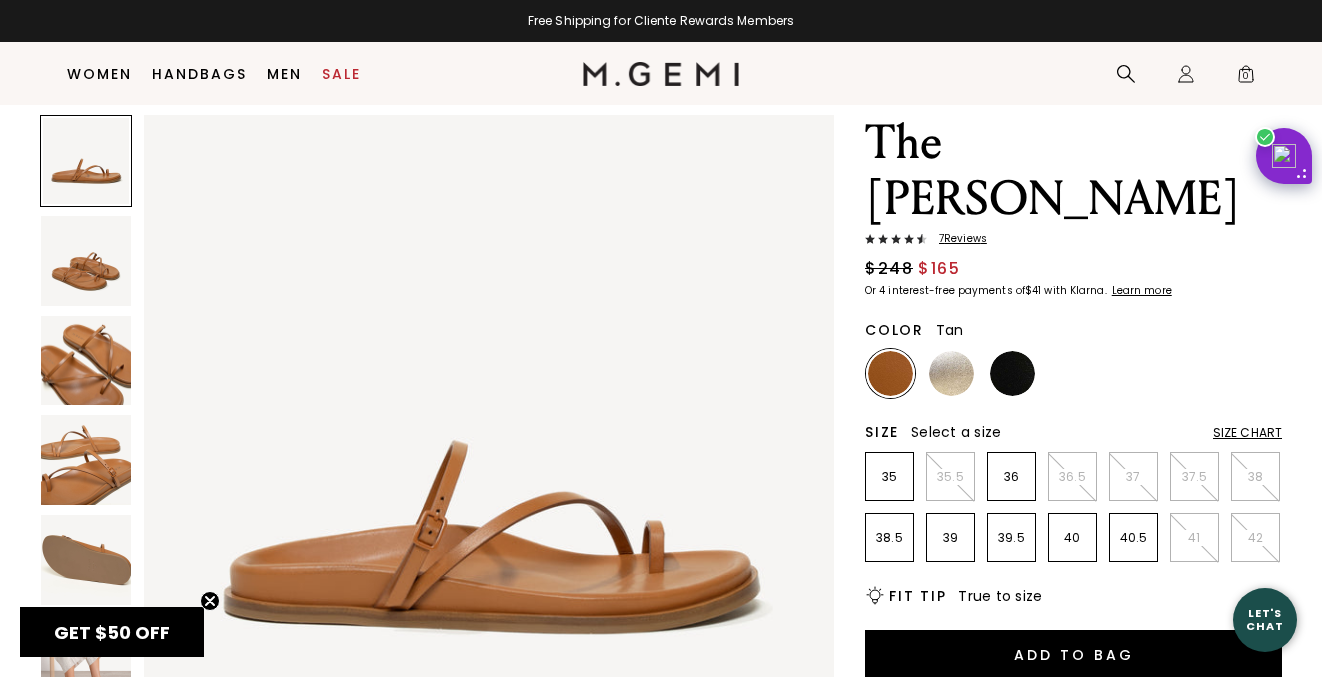 click on "Size Select a size Size Chart 35 35.5 36 36.5 37 37.5 38 38.5 39 39.5 40 40.5 41 42 Icons/20x20/bulb@2x Fit Tip True to size" at bounding box center (1073, 514) 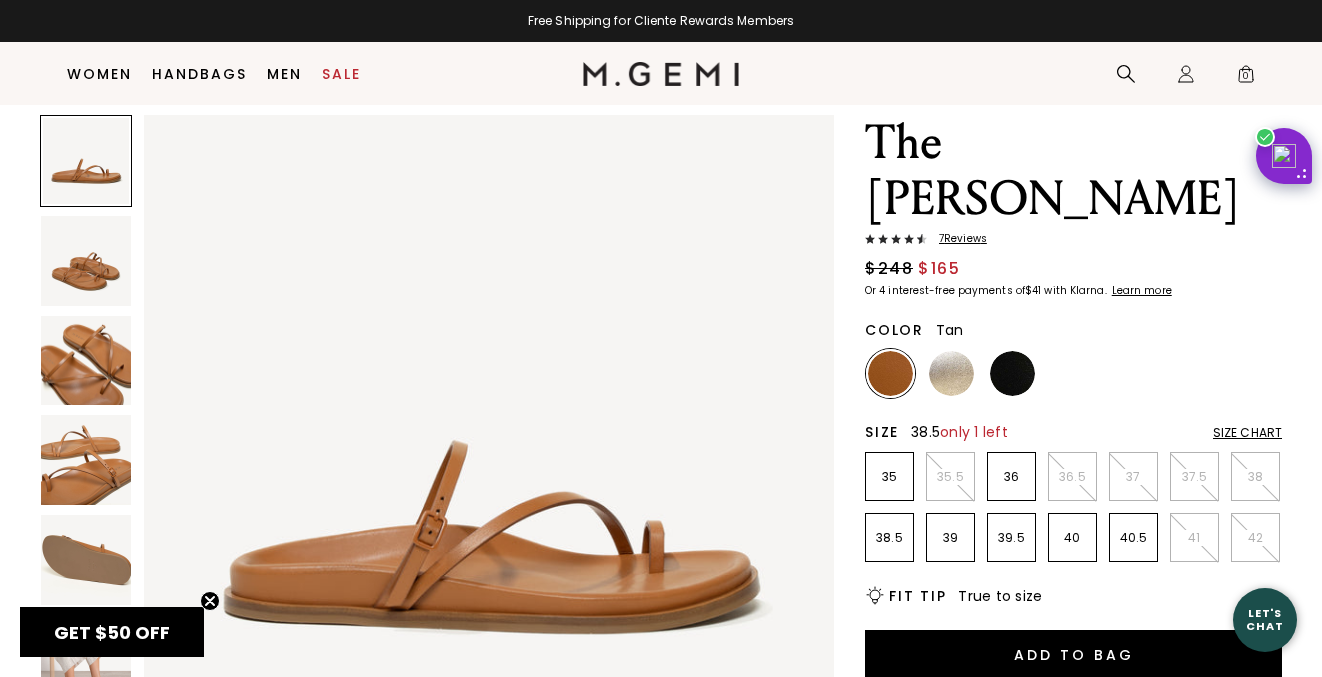 click on "38.5" at bounding box center (889, 538) 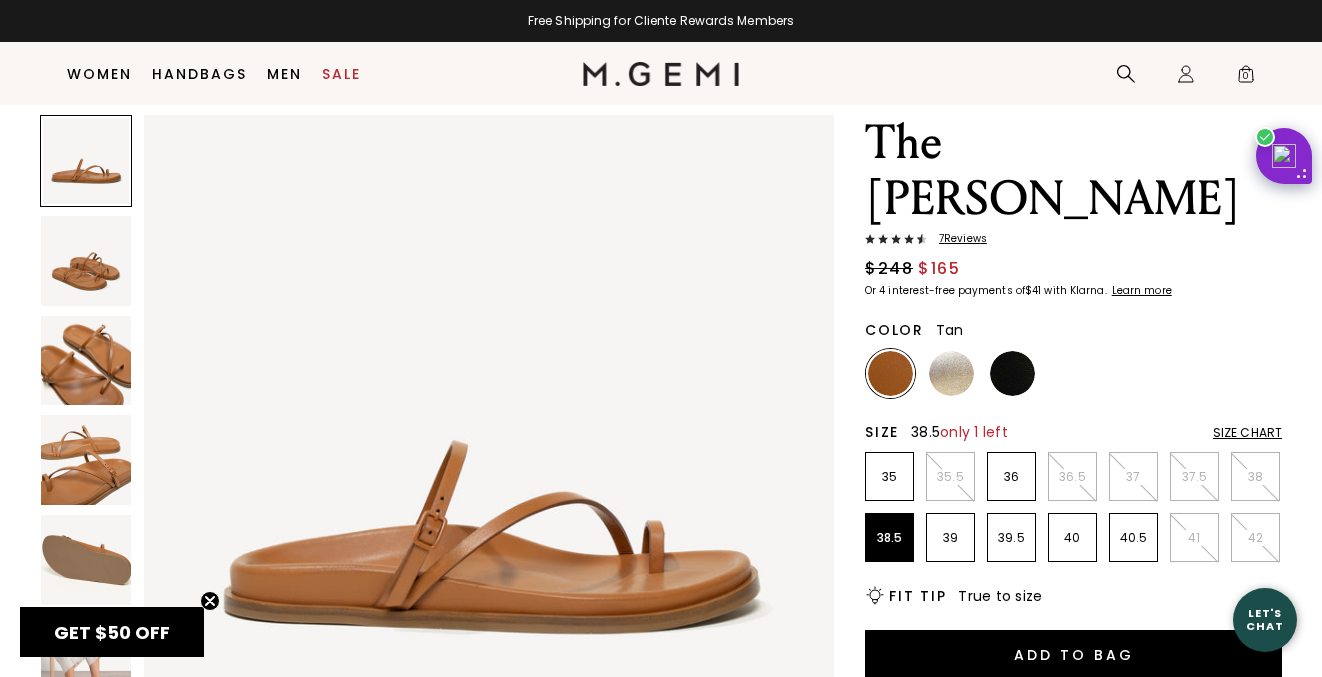 scroll, scrollTop: 0, scrollLeft: 0, axis: both 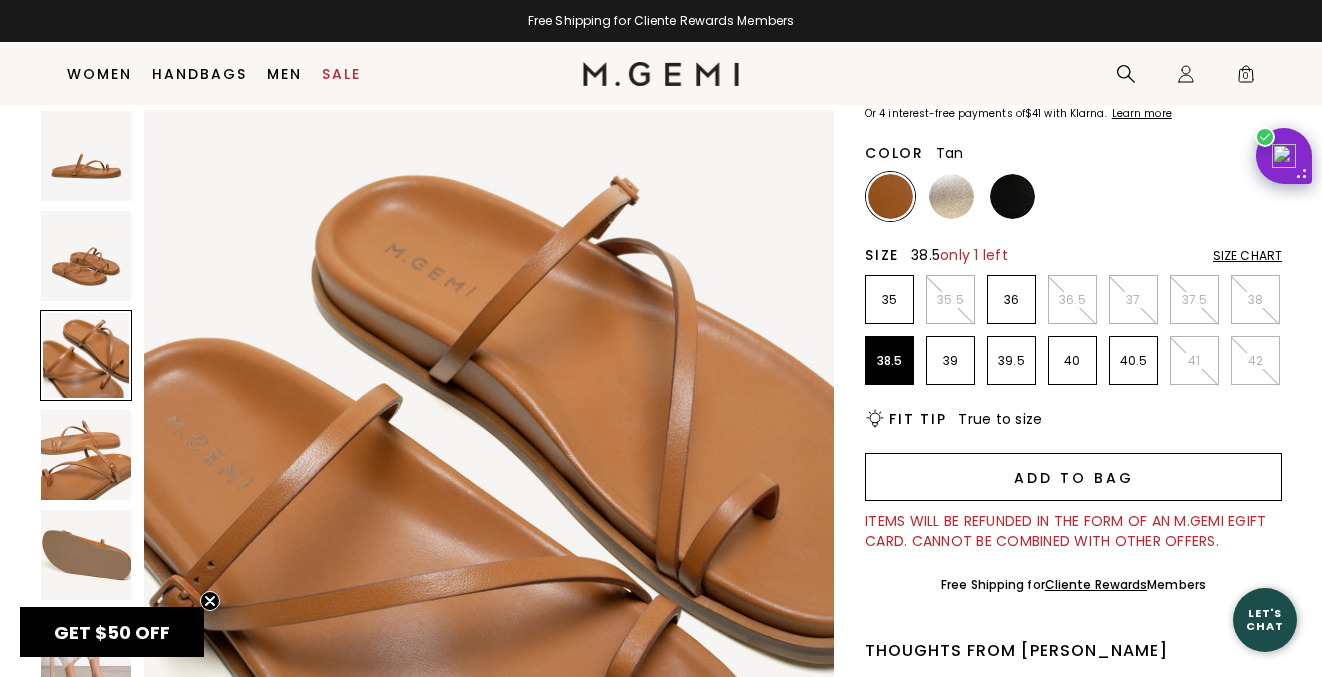 click on "Add to Bag" at bounding box center (1073, 477) 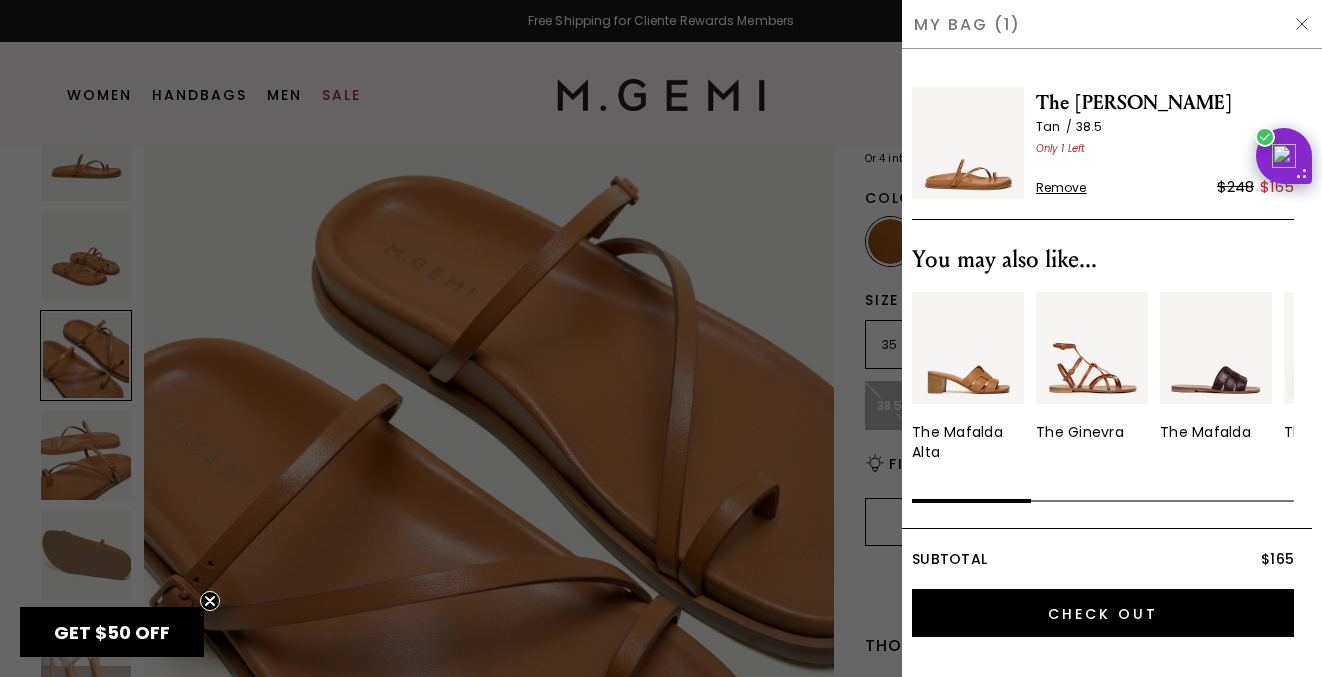 scroll, scrollTop: 0, scrollLeft: 0, axis: both 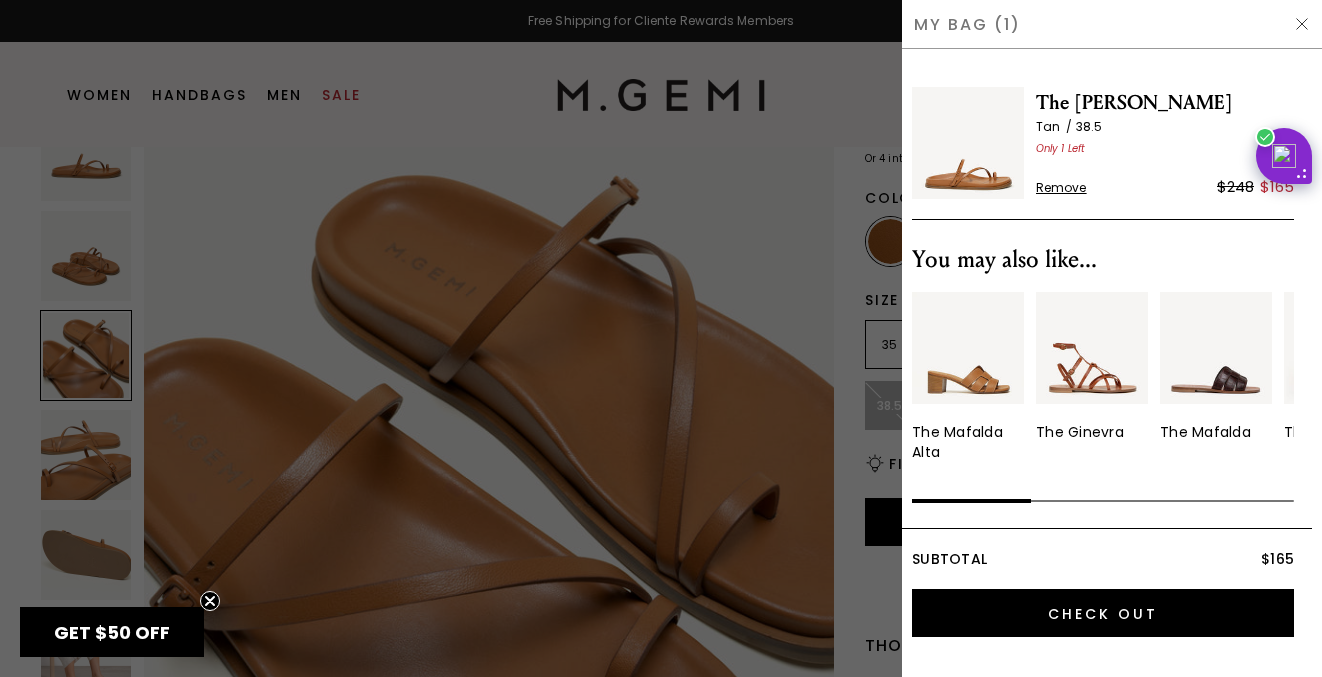 click at bounding box center [661, 338] 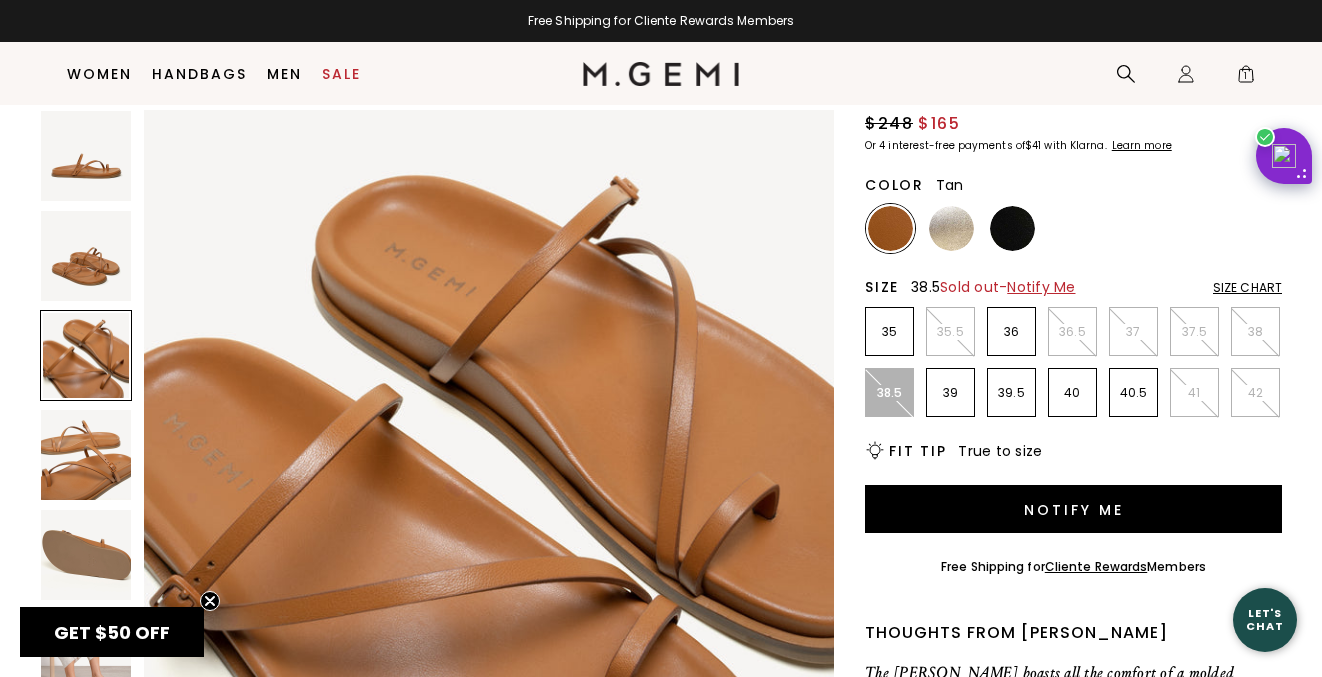 scroll, scrollTop: 197, scrollLeft: 0, axis: vertical 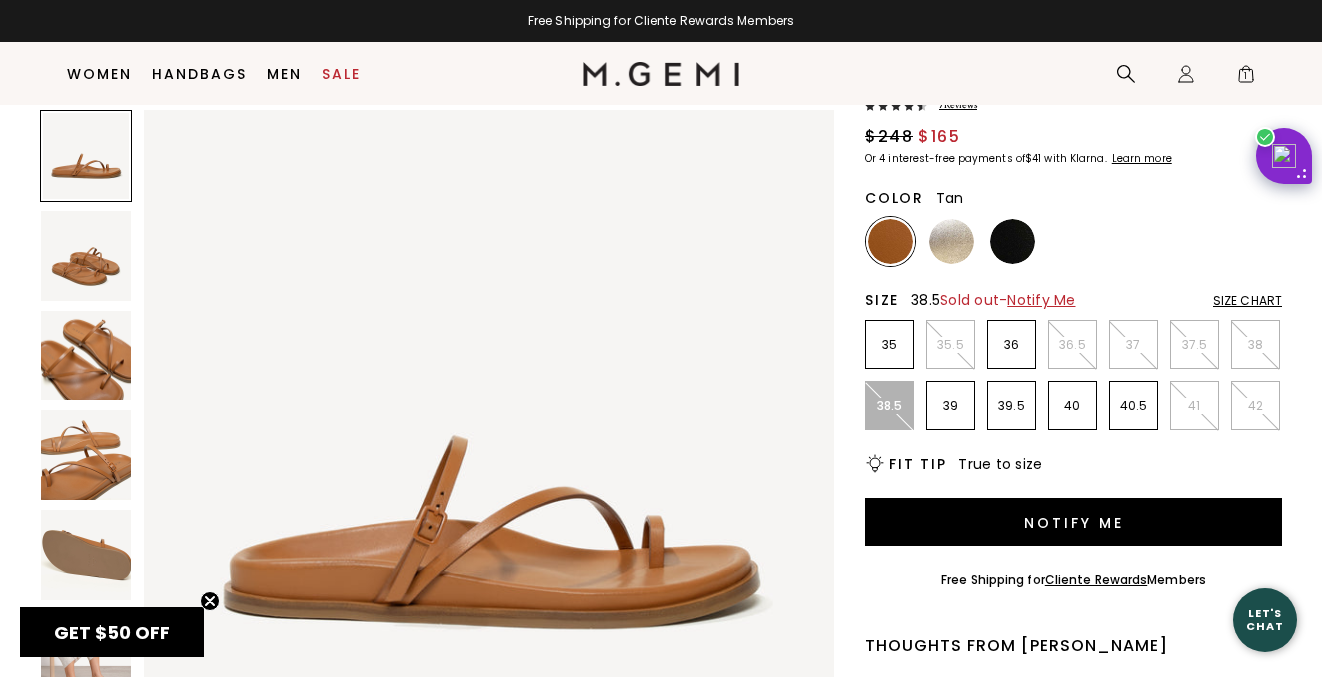 click at bounding box center (661, 74) 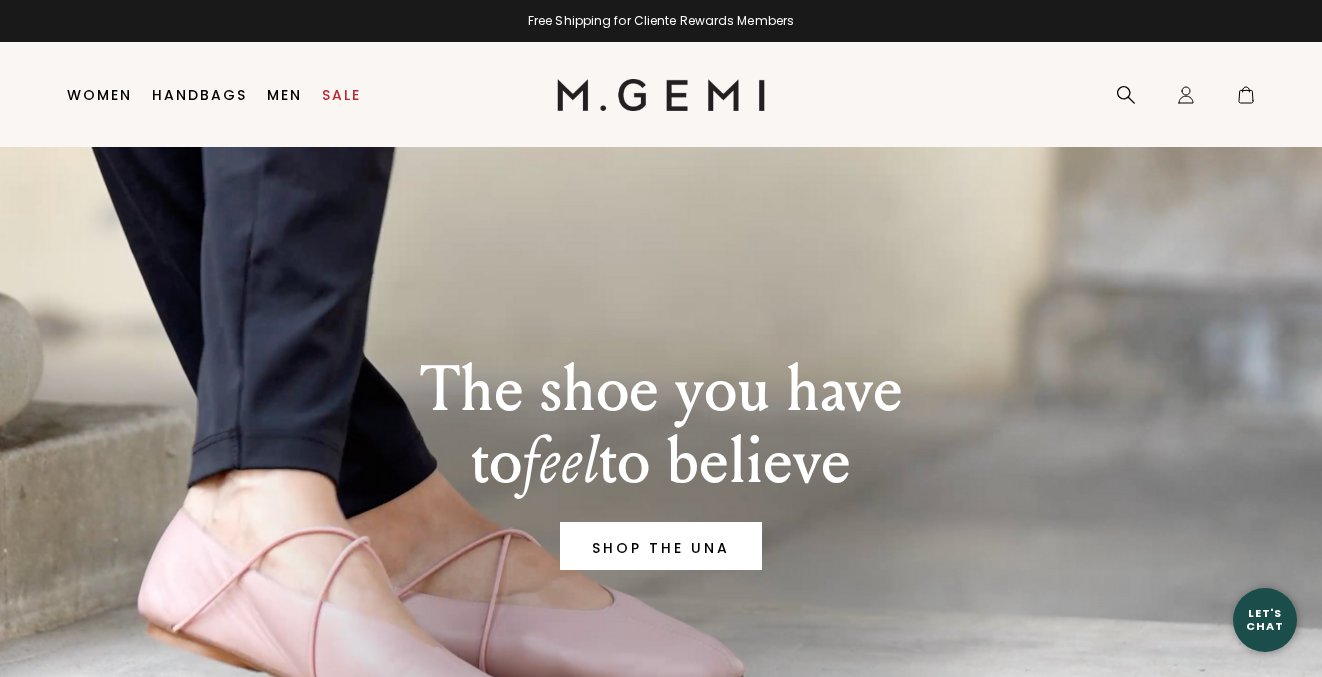 scroll, scrollTop: 0, scrollLeft: 0, axis: both 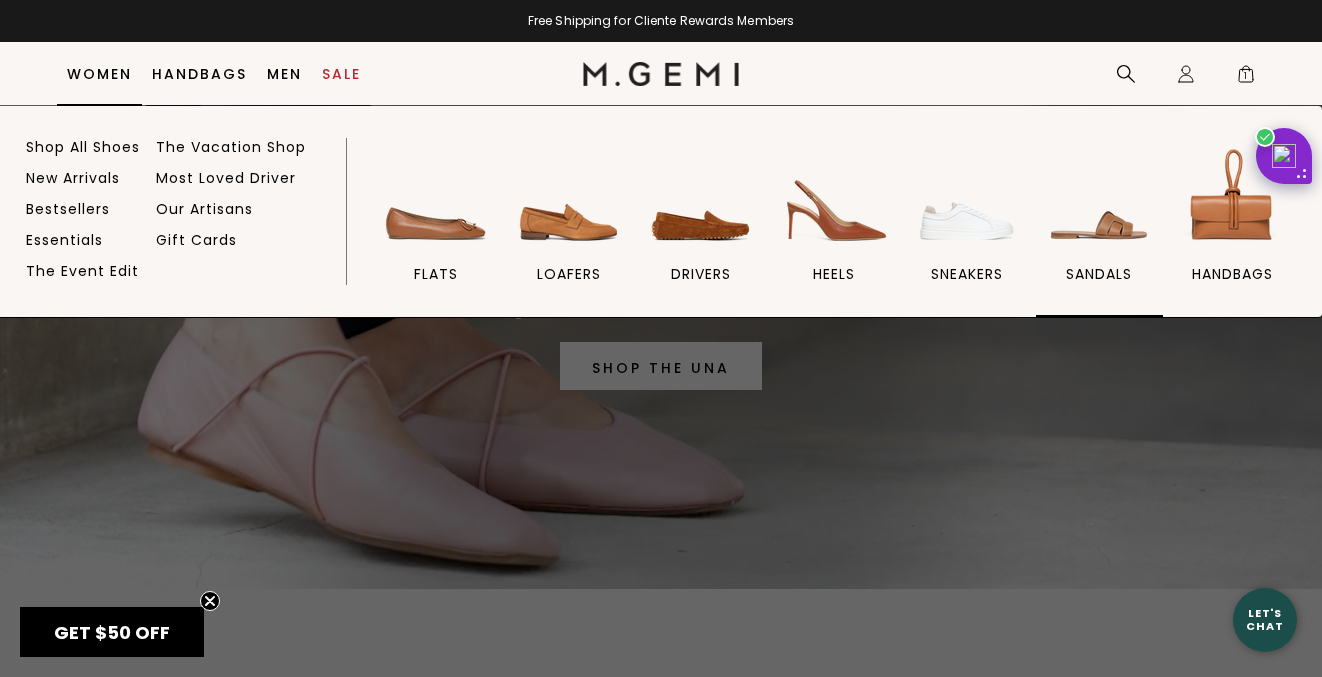click 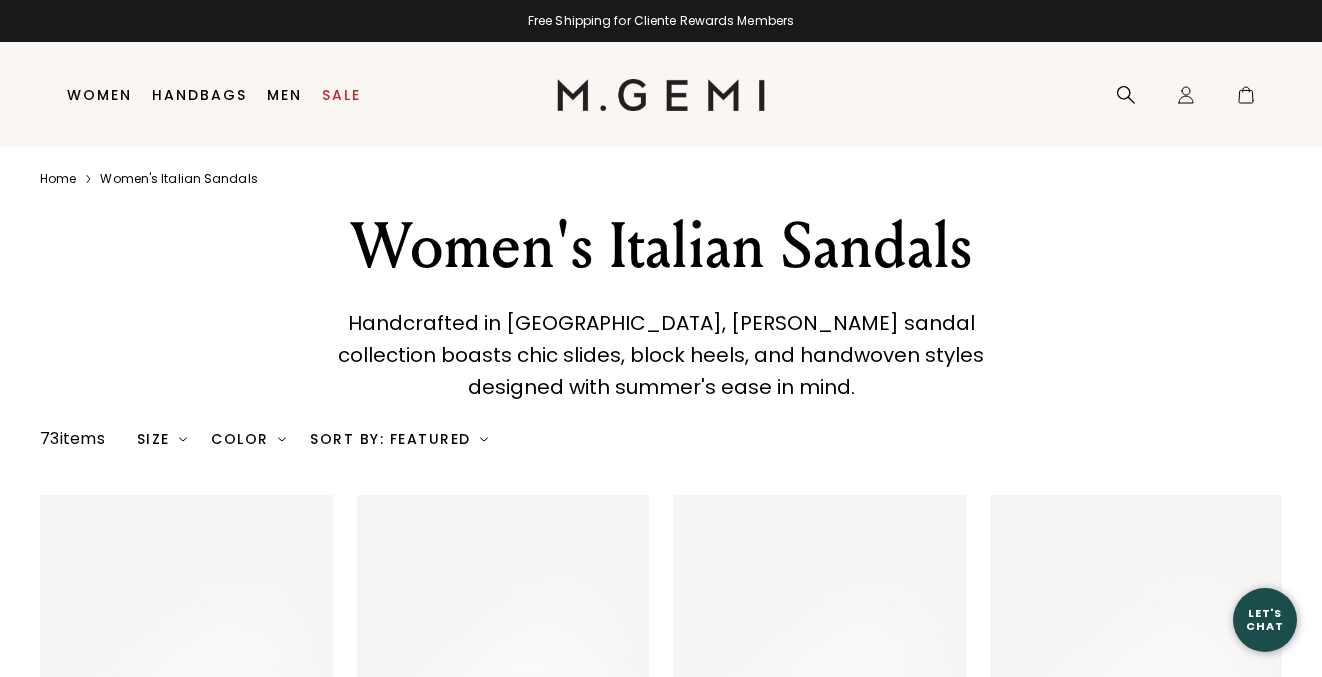 scroll, scrollTop: 0, scrollLeft: 0, axis: both 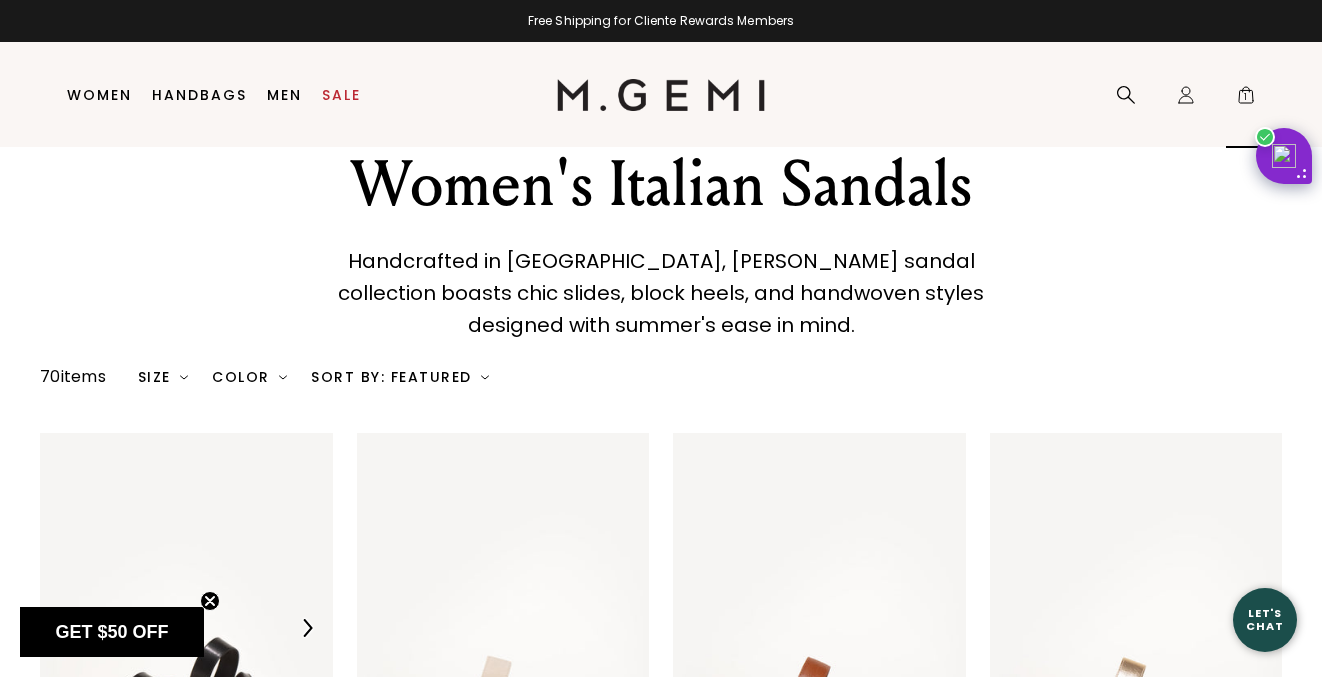 click on "1" at bounding box center [1246, 99] 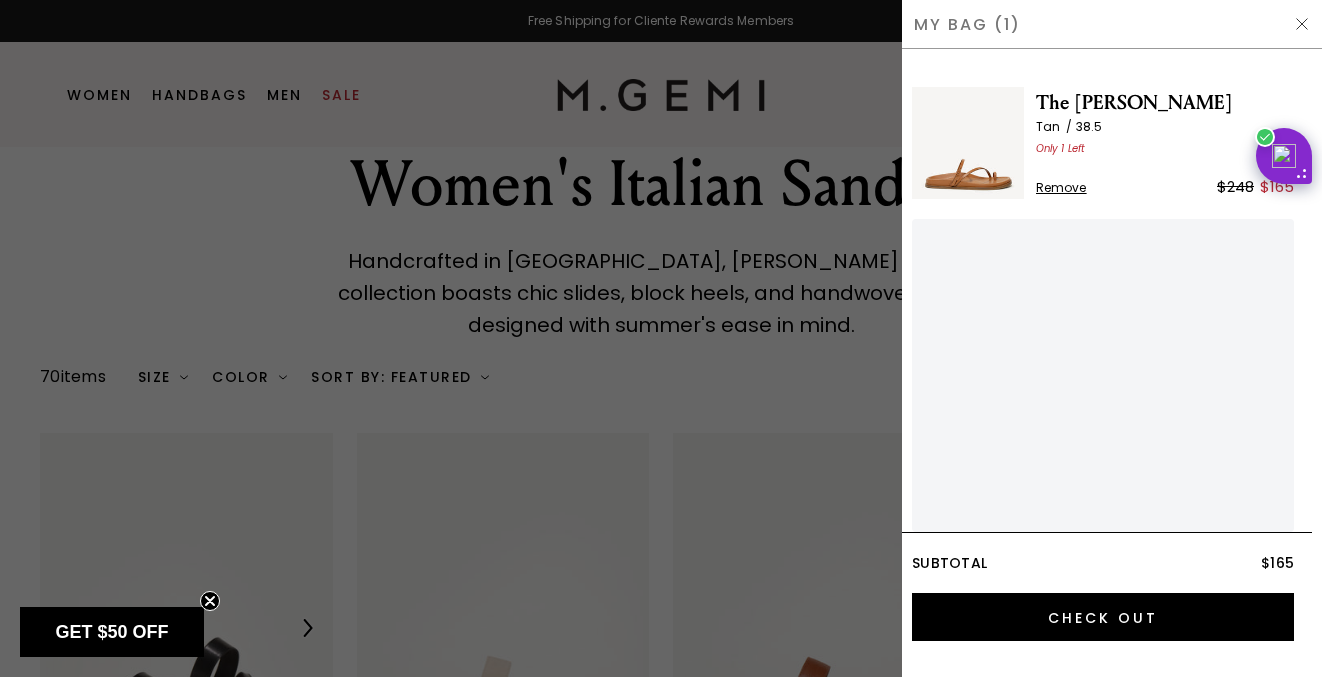 scroll, scrollTop: 0, scrollLeft: 0, axis: both 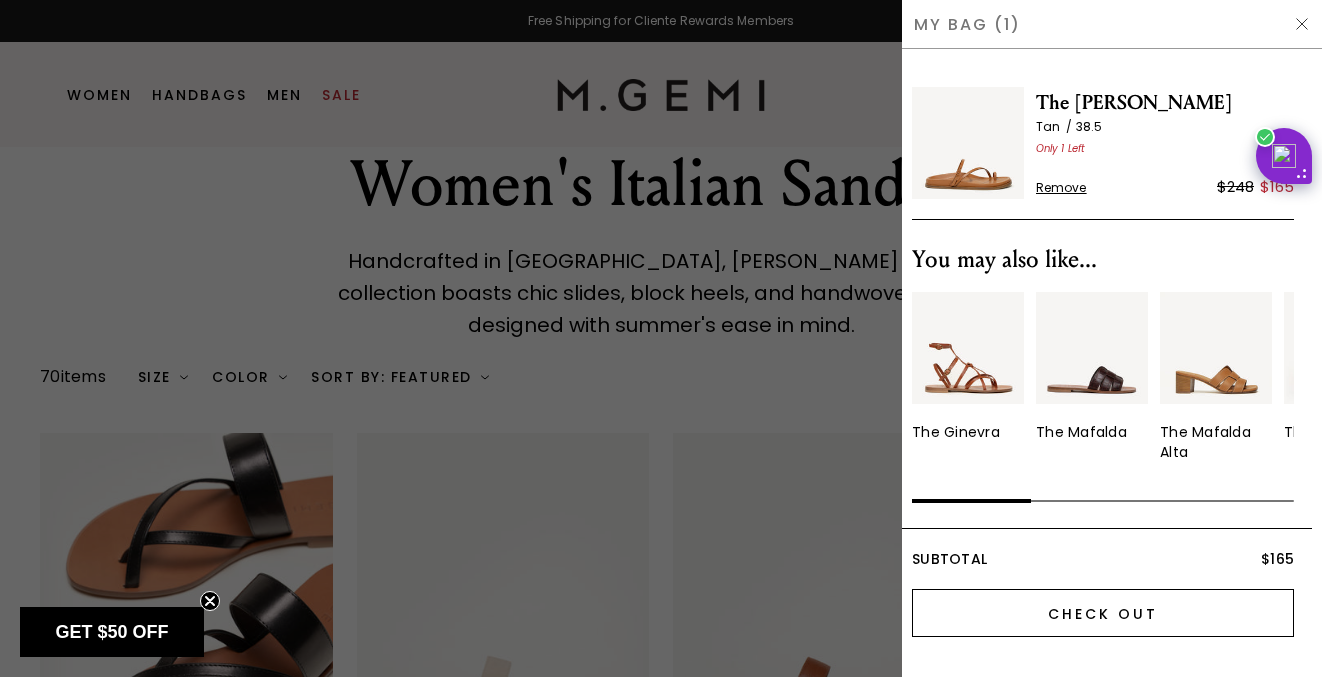 click on "Check Out" at bounding box center [1103, 613] 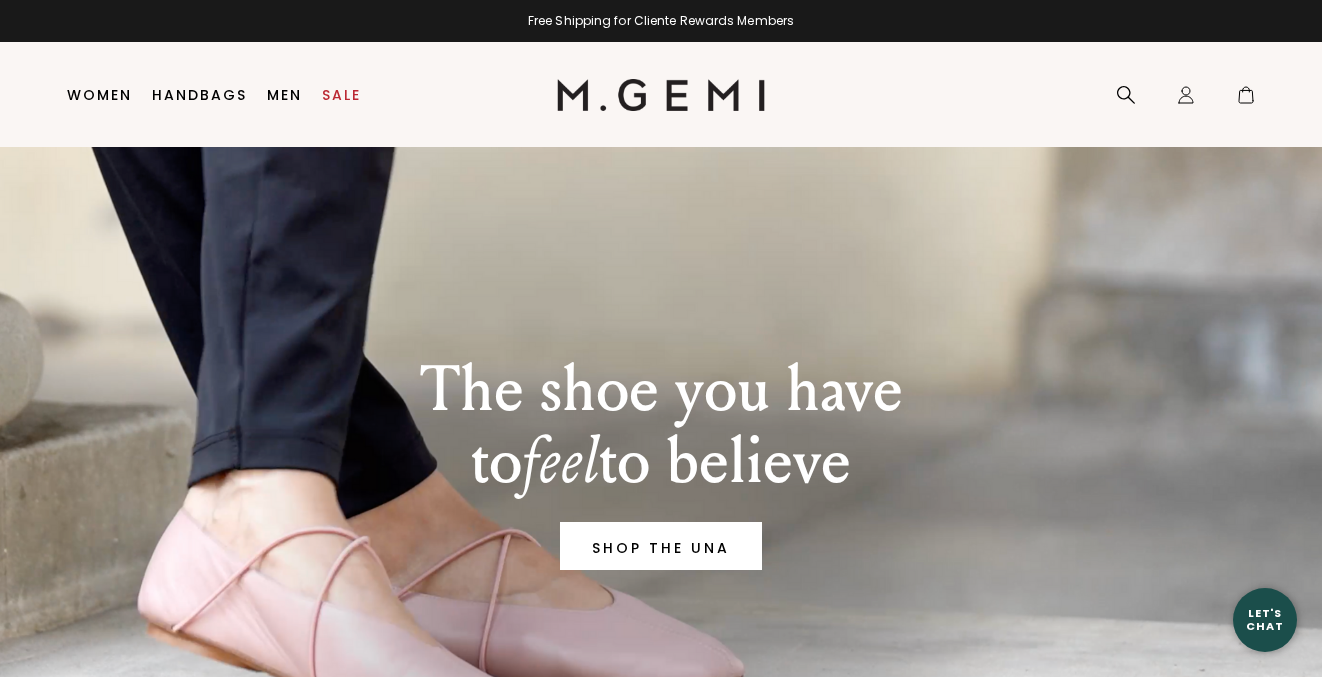 scroll, scrollTop: 0, scrollLeft: 0, axis: both 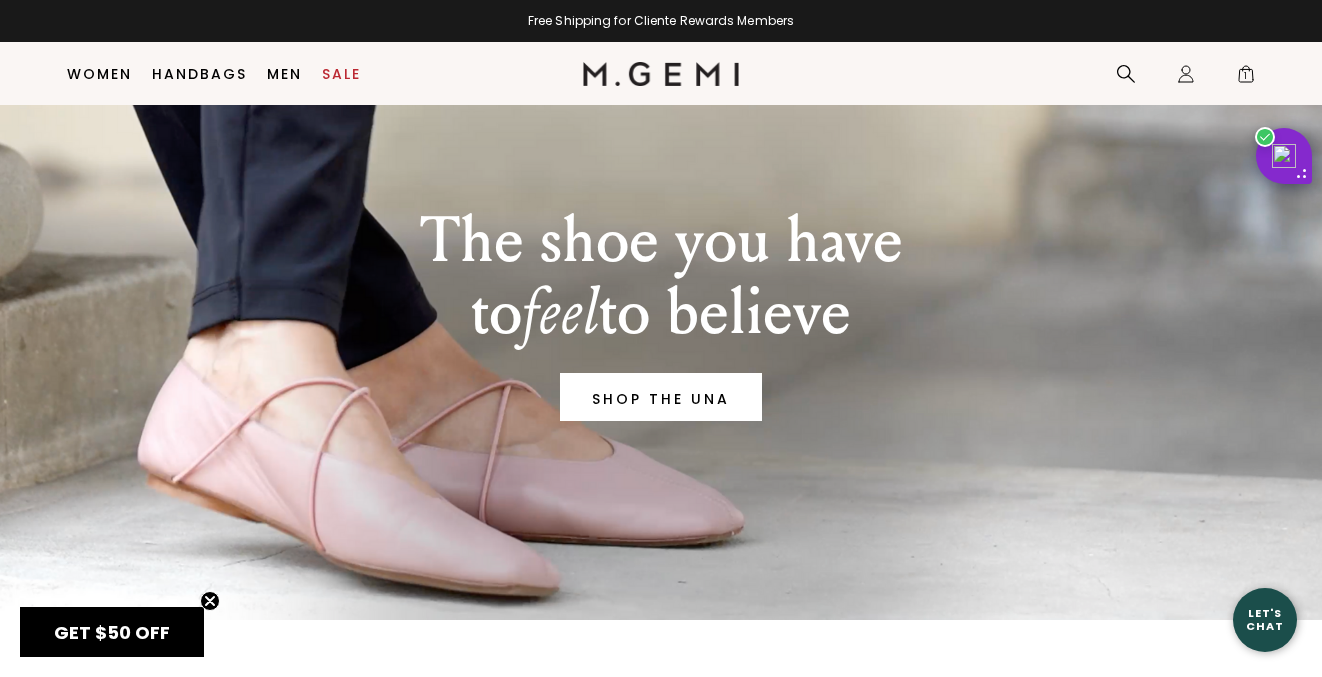 click on "GET $50 OFF" at bounding box center (112, 632) 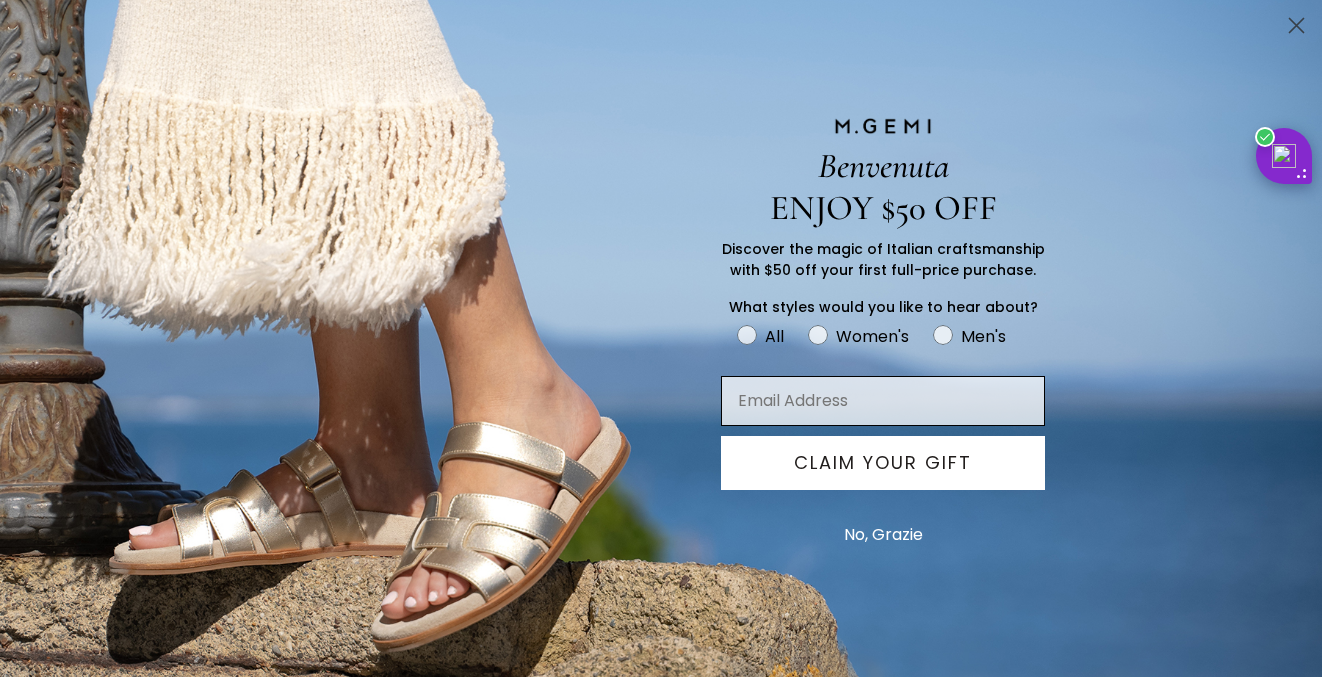 click at bounding box center (883, 401) 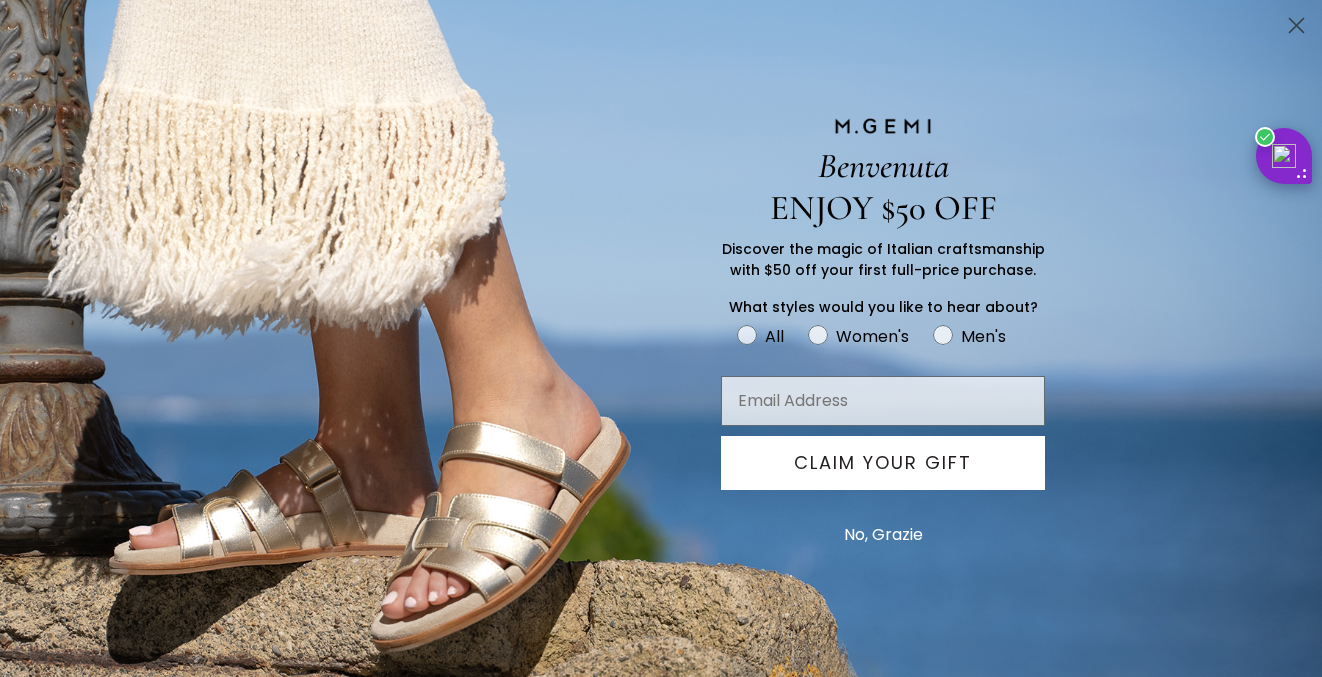 type on "[EMAIL_ADDRESS][DOMAIN_NAME]" 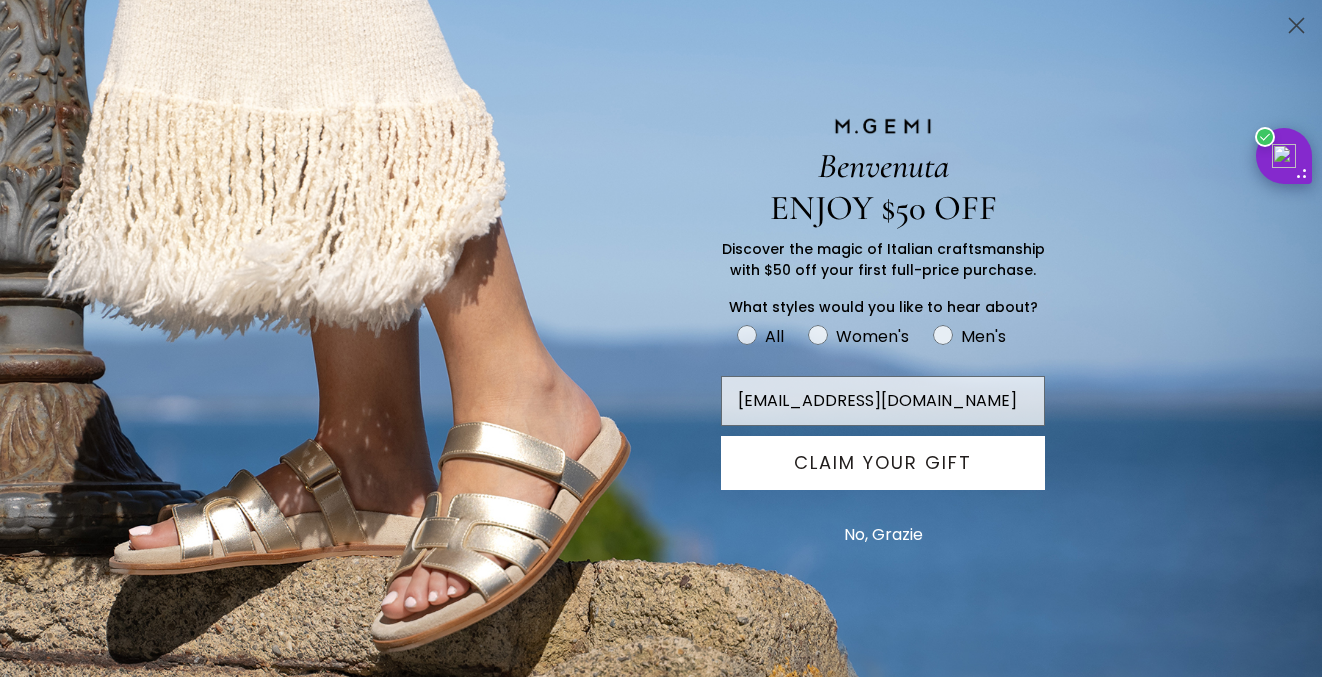 click on "CLAIM YOUR GIFT" at bounding box center [883, 463] 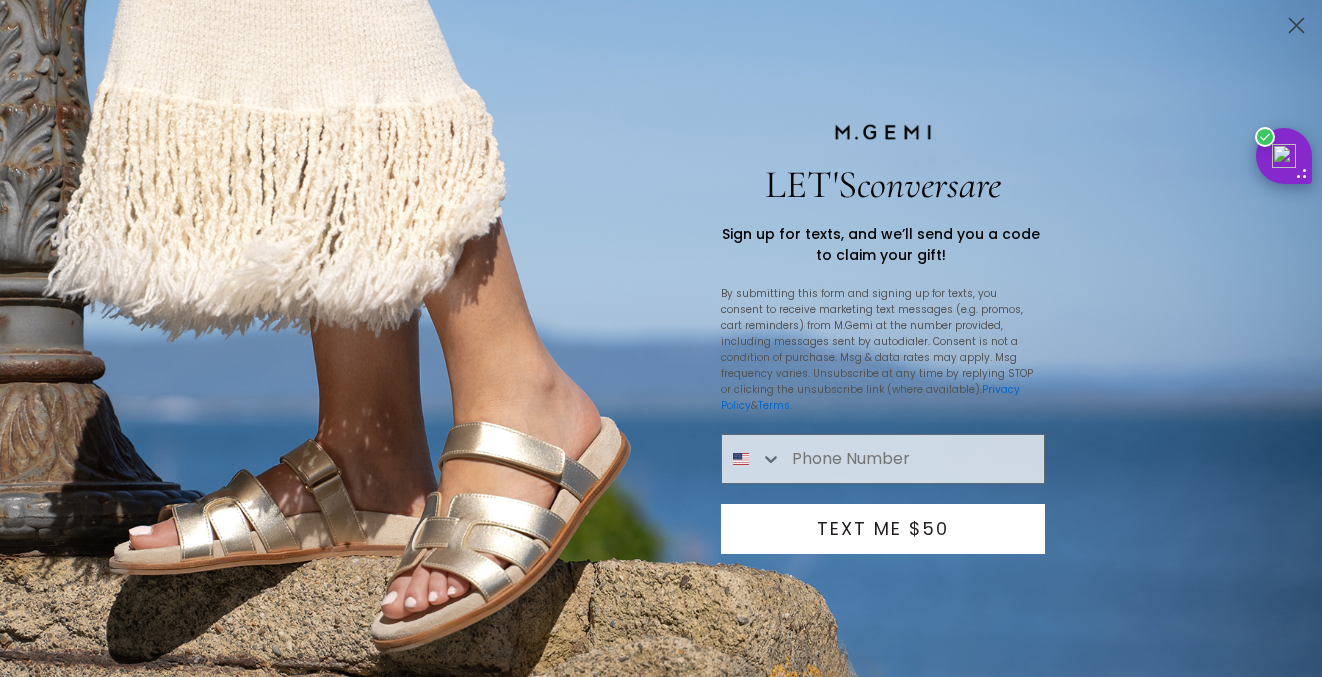 click at bounding box center (913, 459) 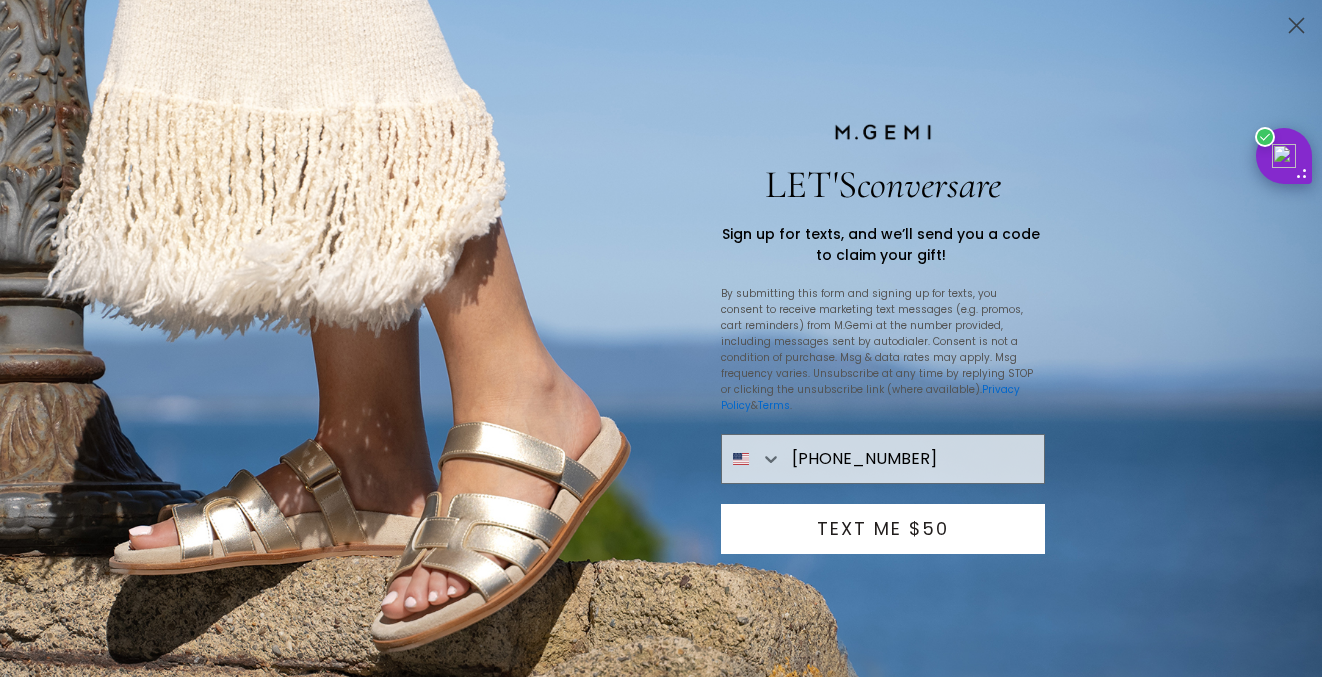 click on "TEXT ME $50" at bounding box center [883, 529] 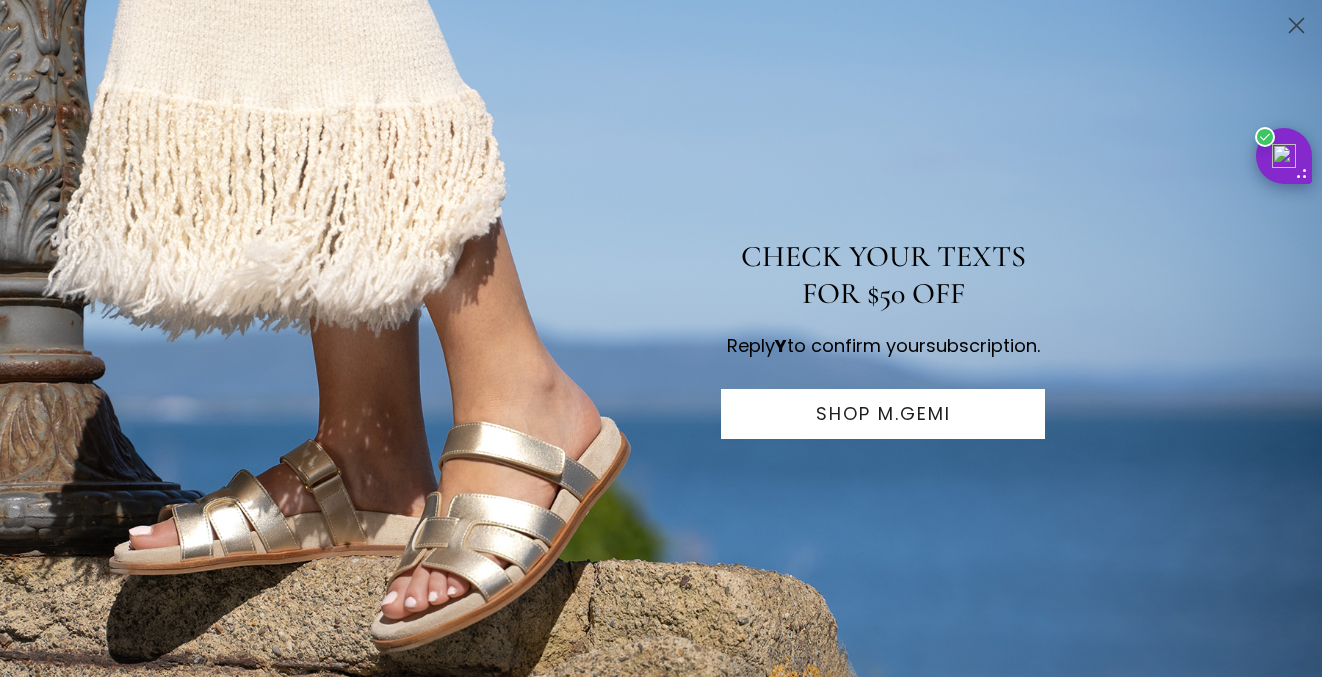 click 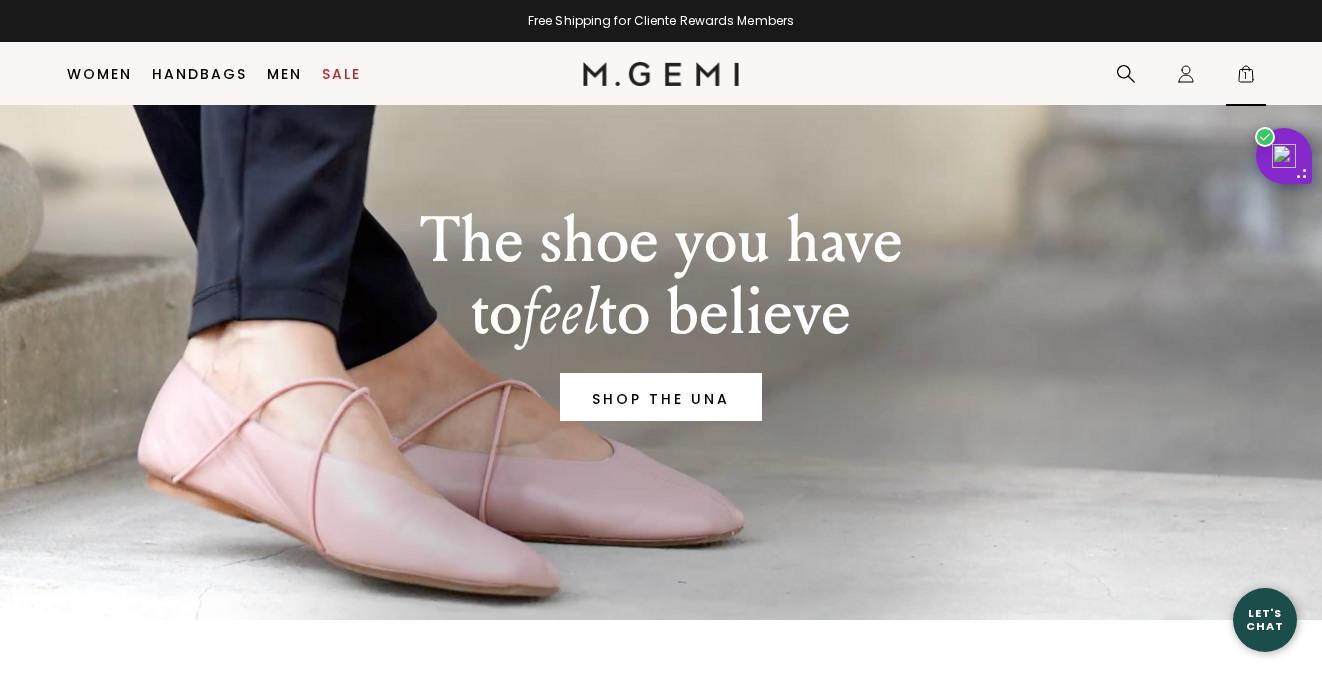 click on "1" at bounding box center [1246, 78] 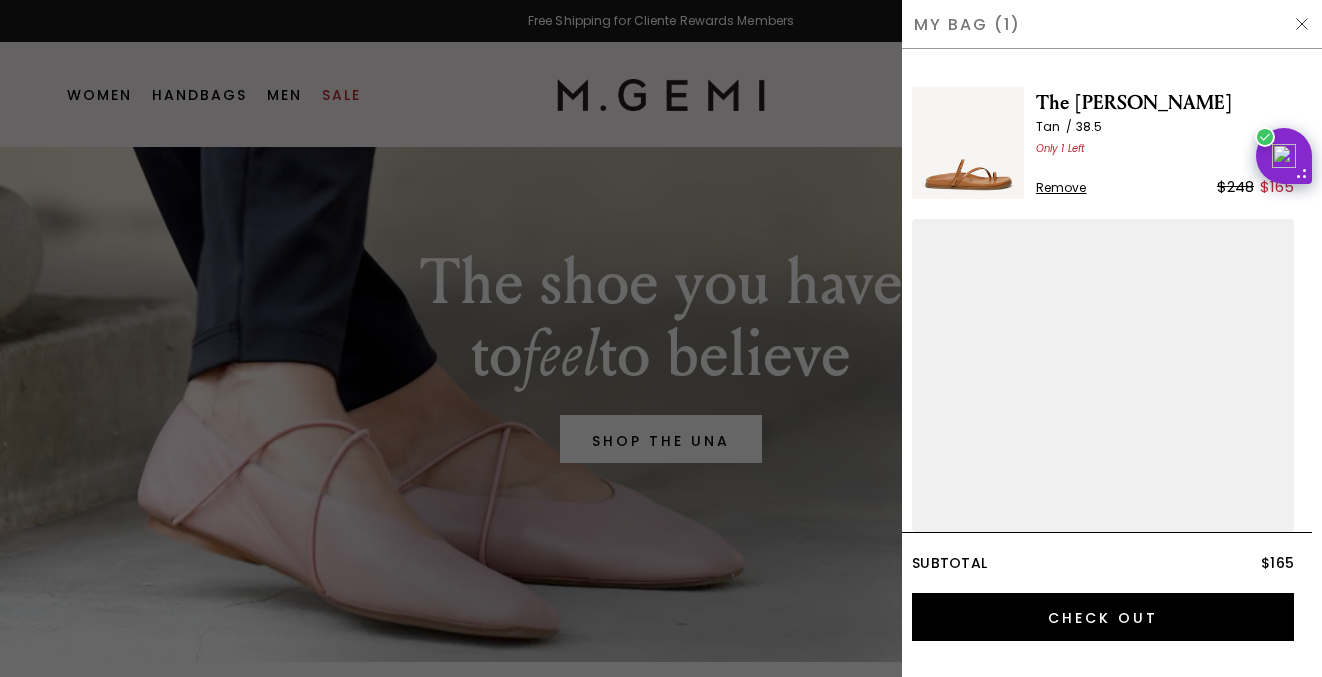 scroll, scrollTop: 0, scrollLeft: 0, axis: both 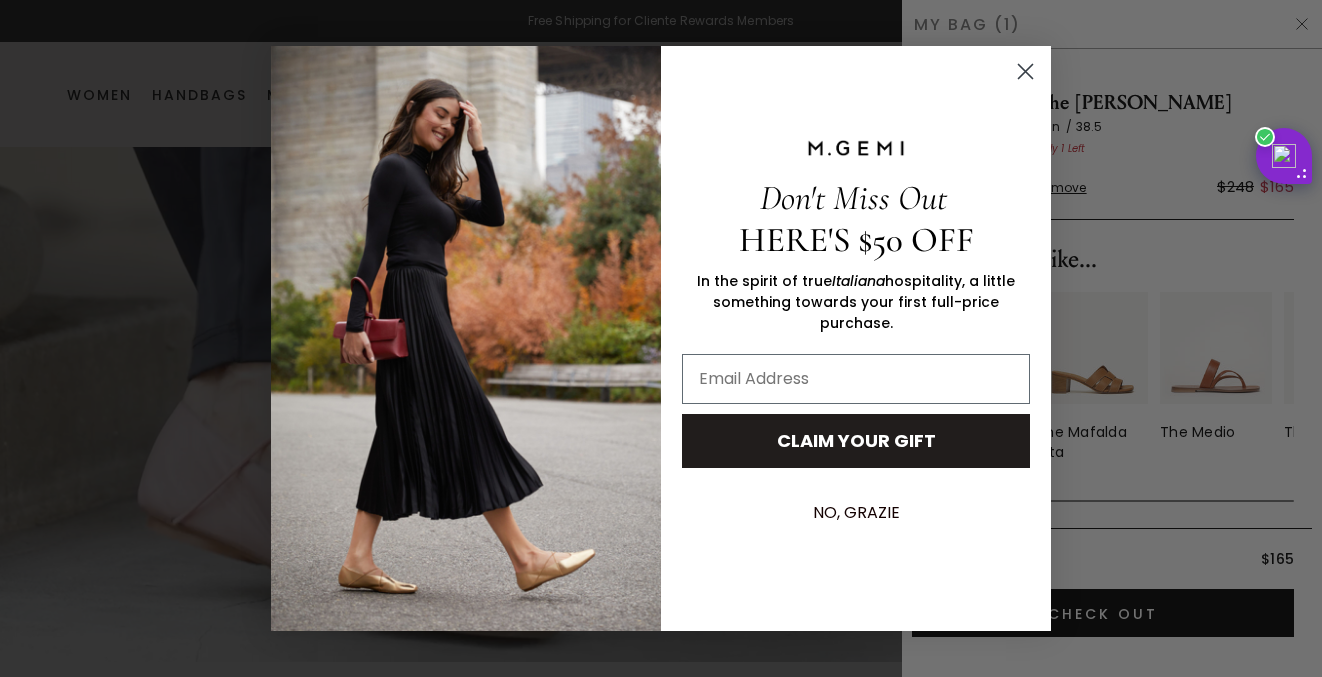 click 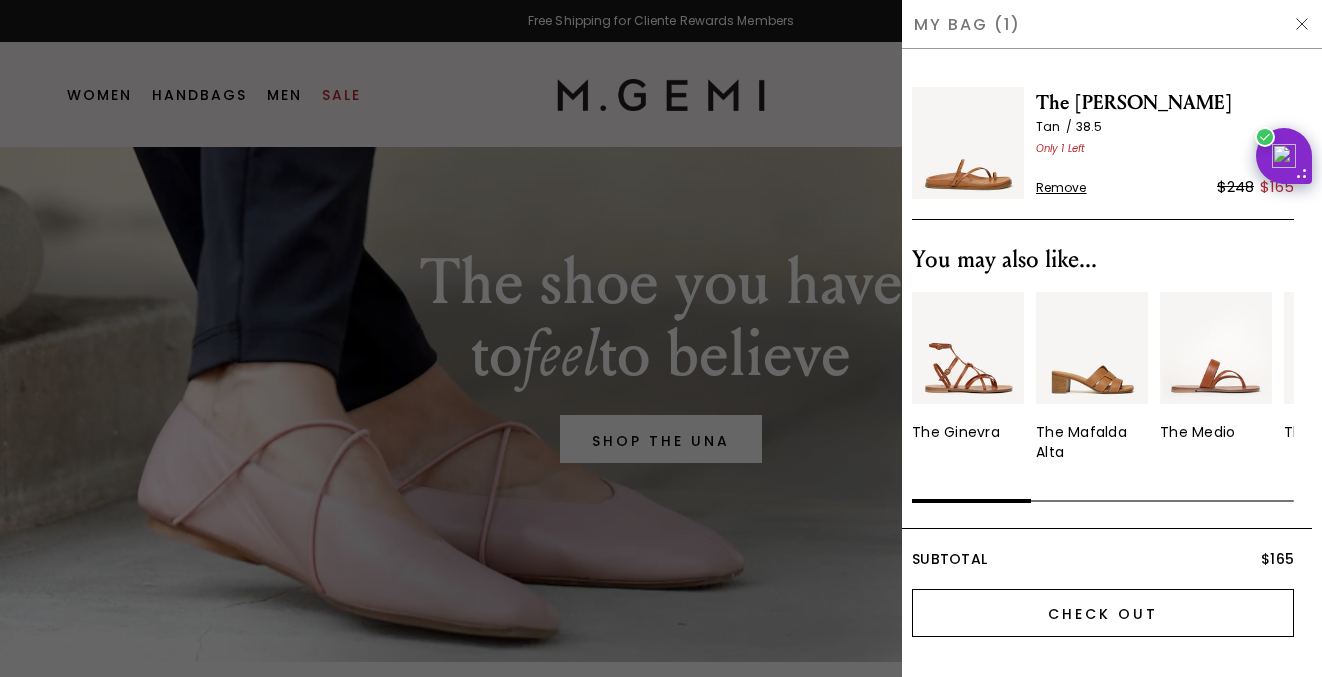 click on "Check Out" at bounding box center [1103, 613] 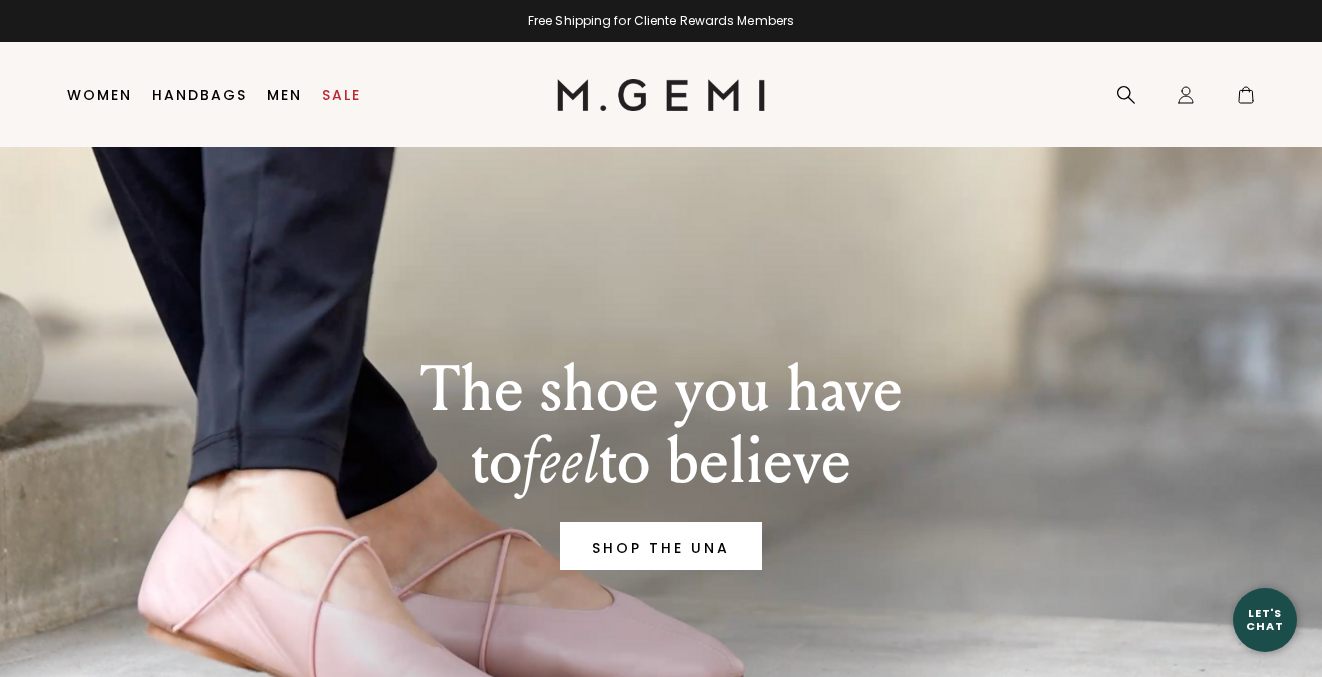 scroll, scrollTop: 0, scrollLeft: 0, axis: both 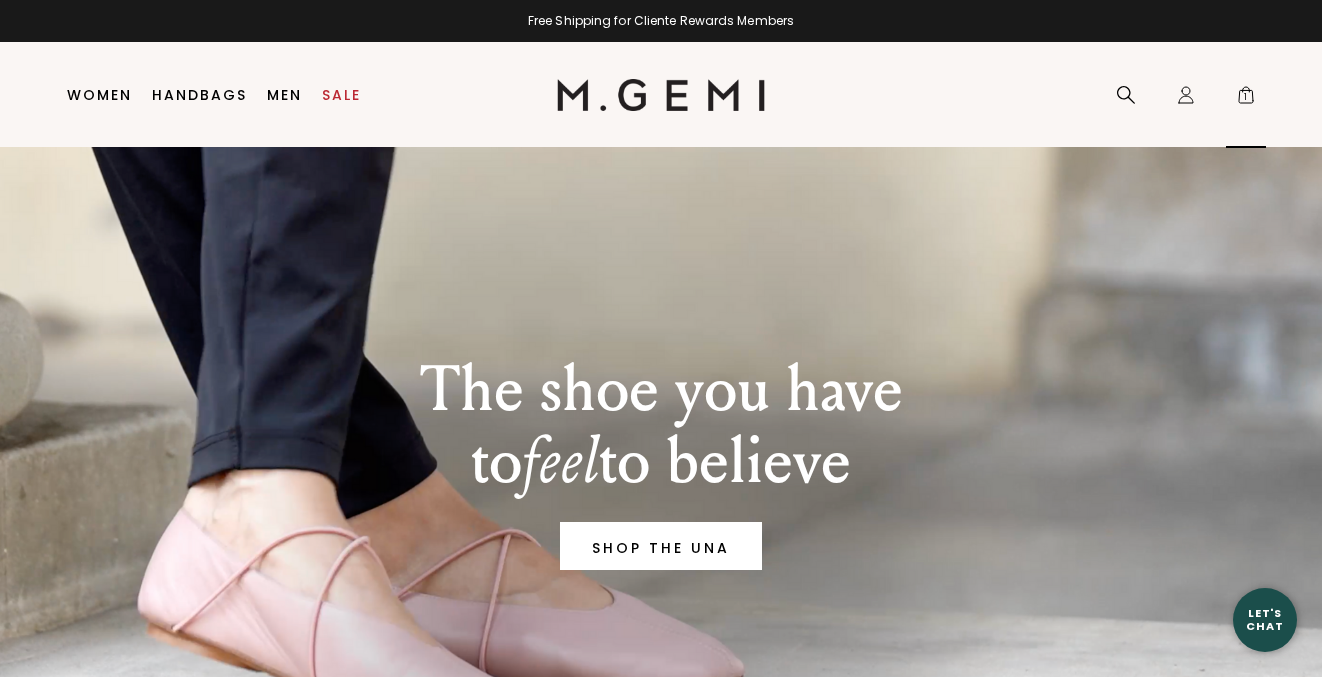 click on "1" at bounding box center (1246, 99) 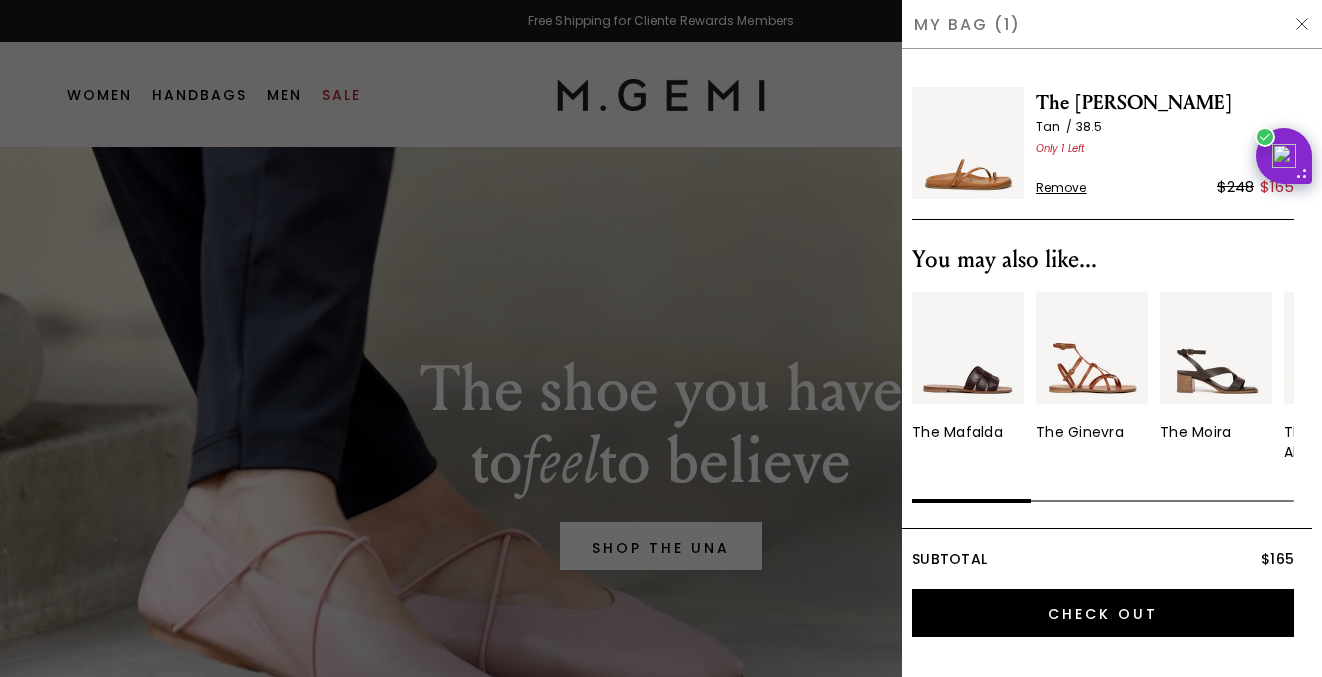 click at bounding box center (968, 143) 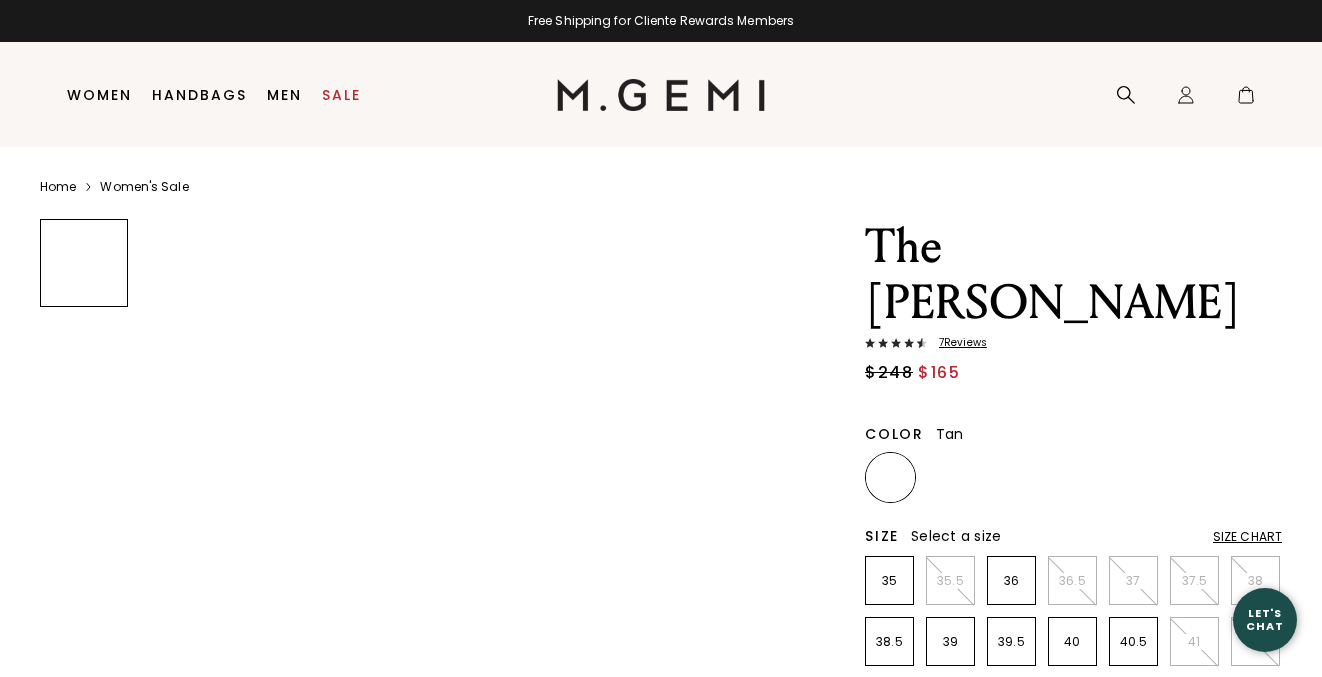 scroll, scrollTop: 0, scrollLeft: 0, axis: both 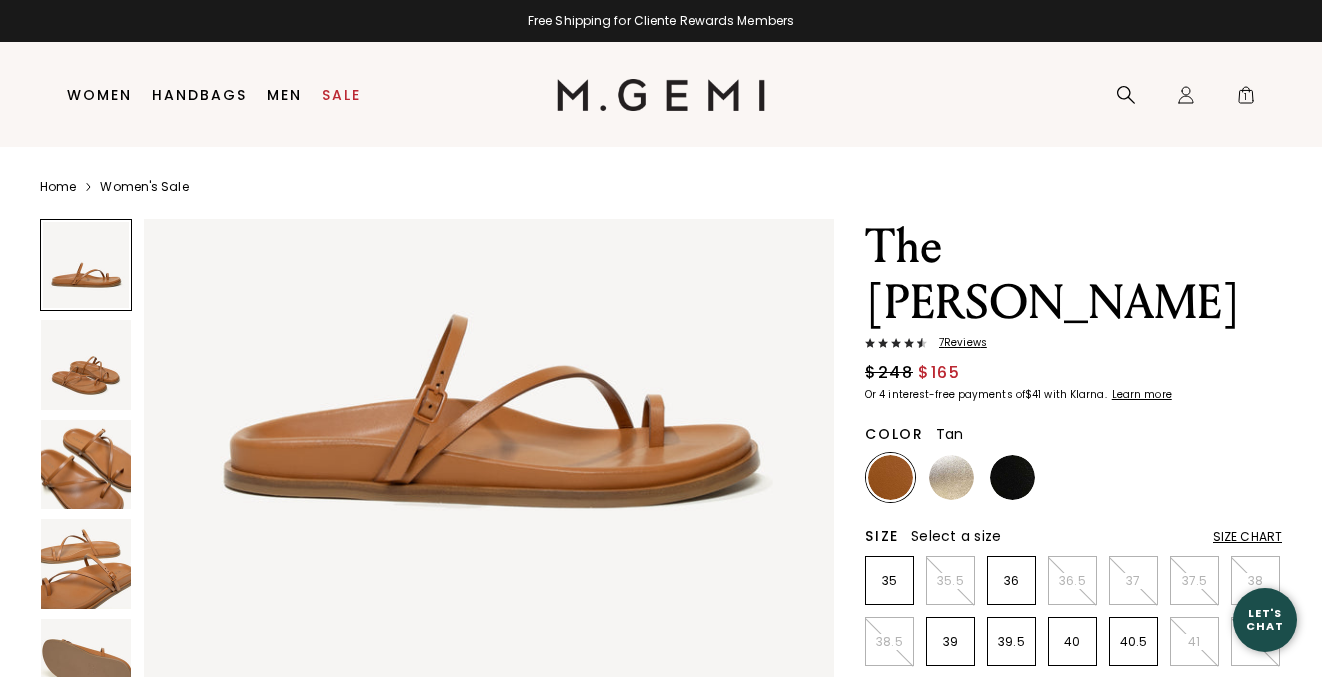 click at bounding box center (86, 465) 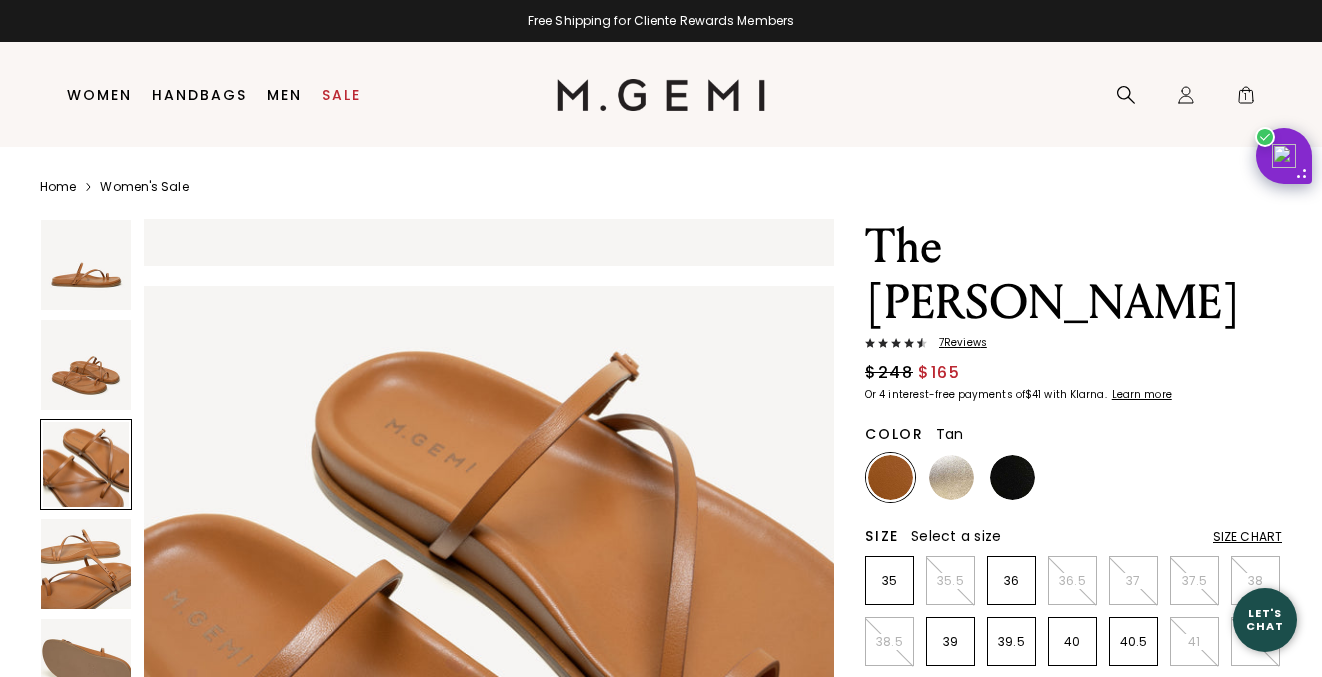scroll, scrollTop: 1421, scrollLeft: 0, axis: vertical 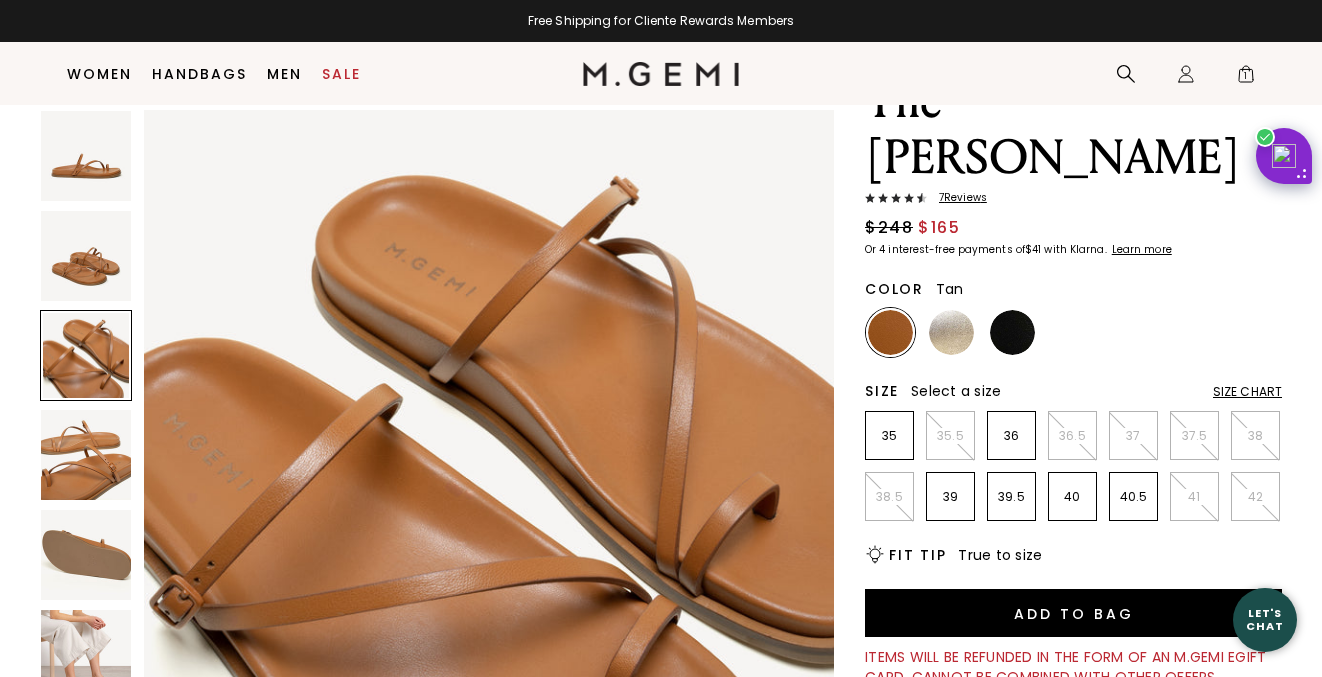 click at bounding box center (86, 555) 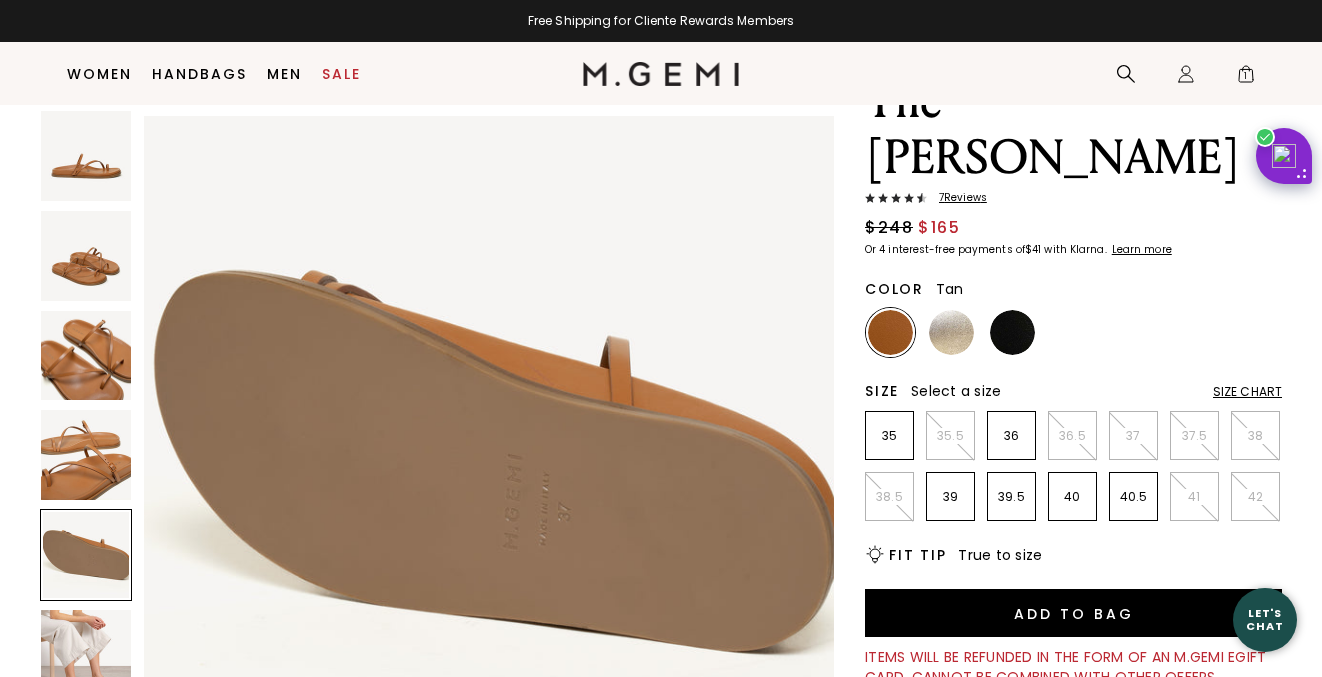 scroll, scrollTop: 2841, scrollLeft: 0, axis: vertical 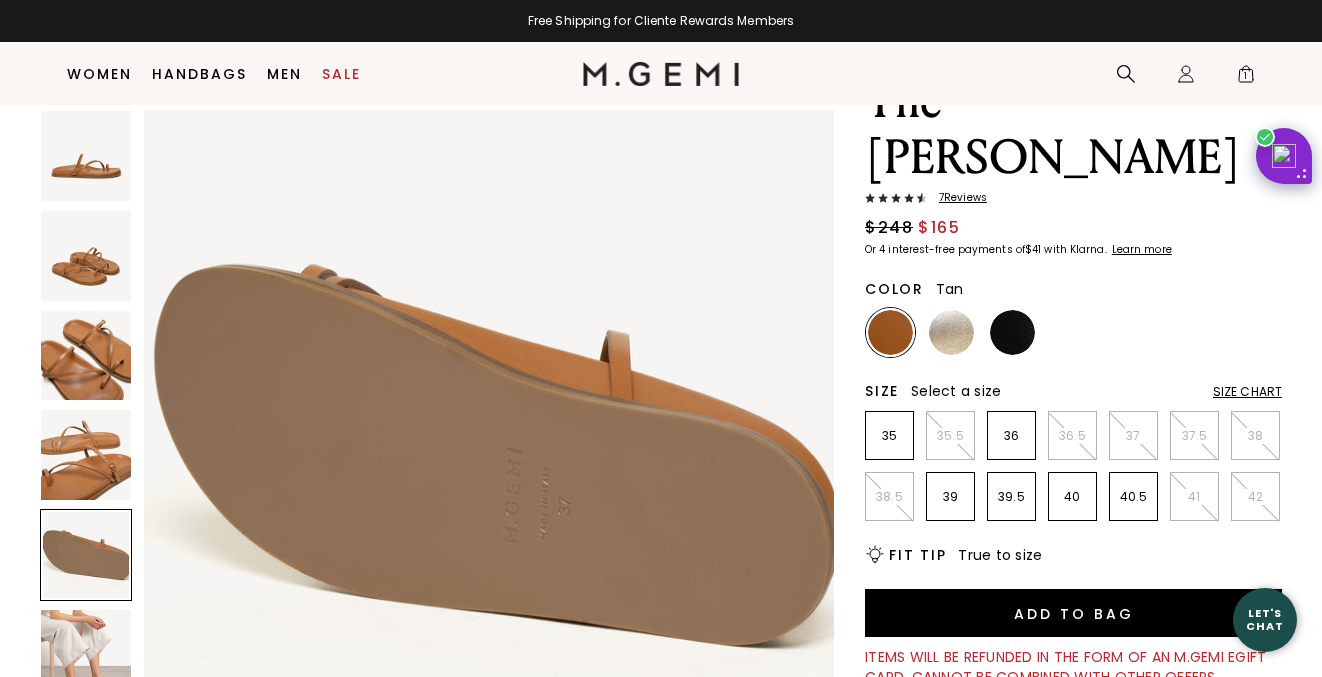 click at bounding box center [86, 455] 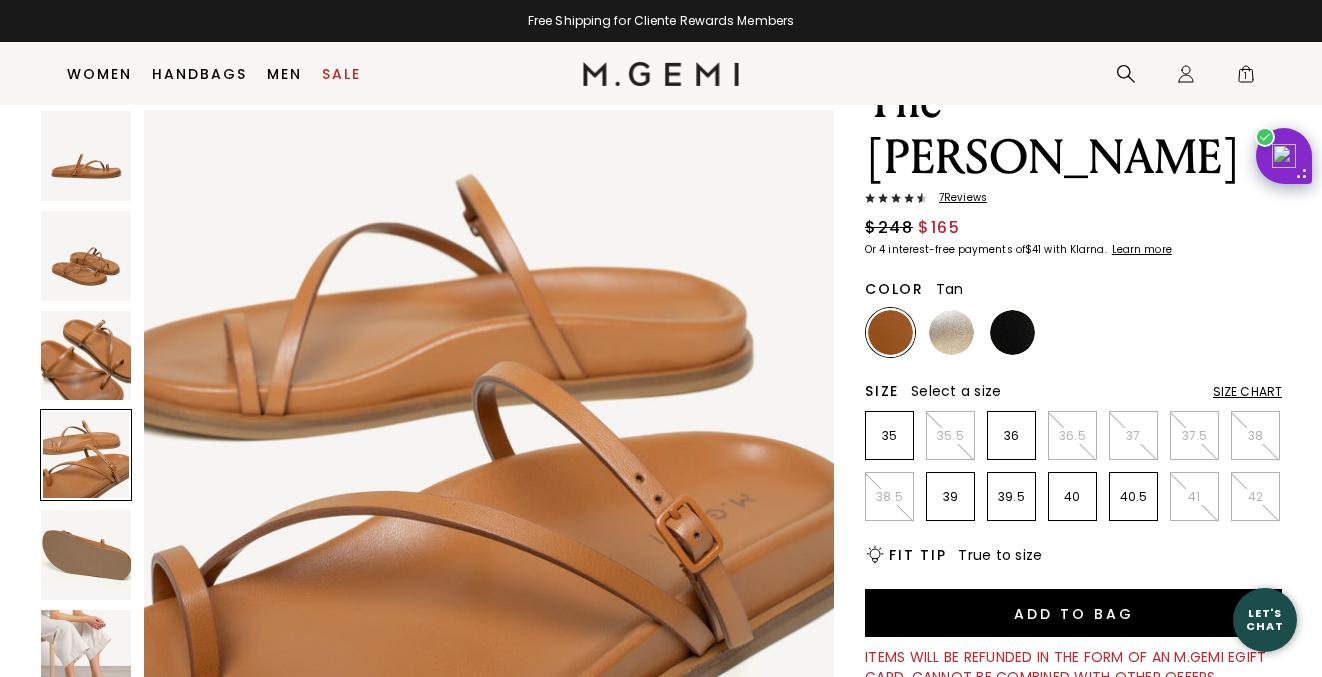 scroll, scrollTop: 2131, scrollLeft: 0, axis: vertical 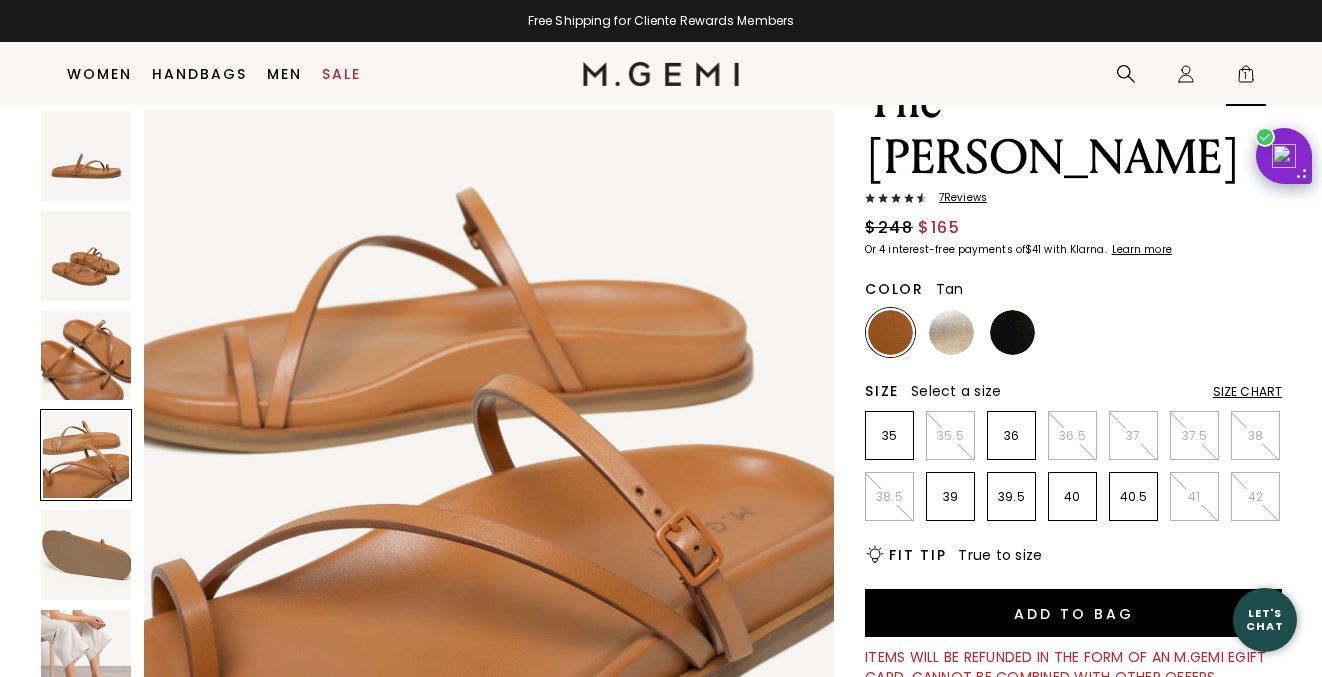 click on "Icons/20x20/bag@2x" 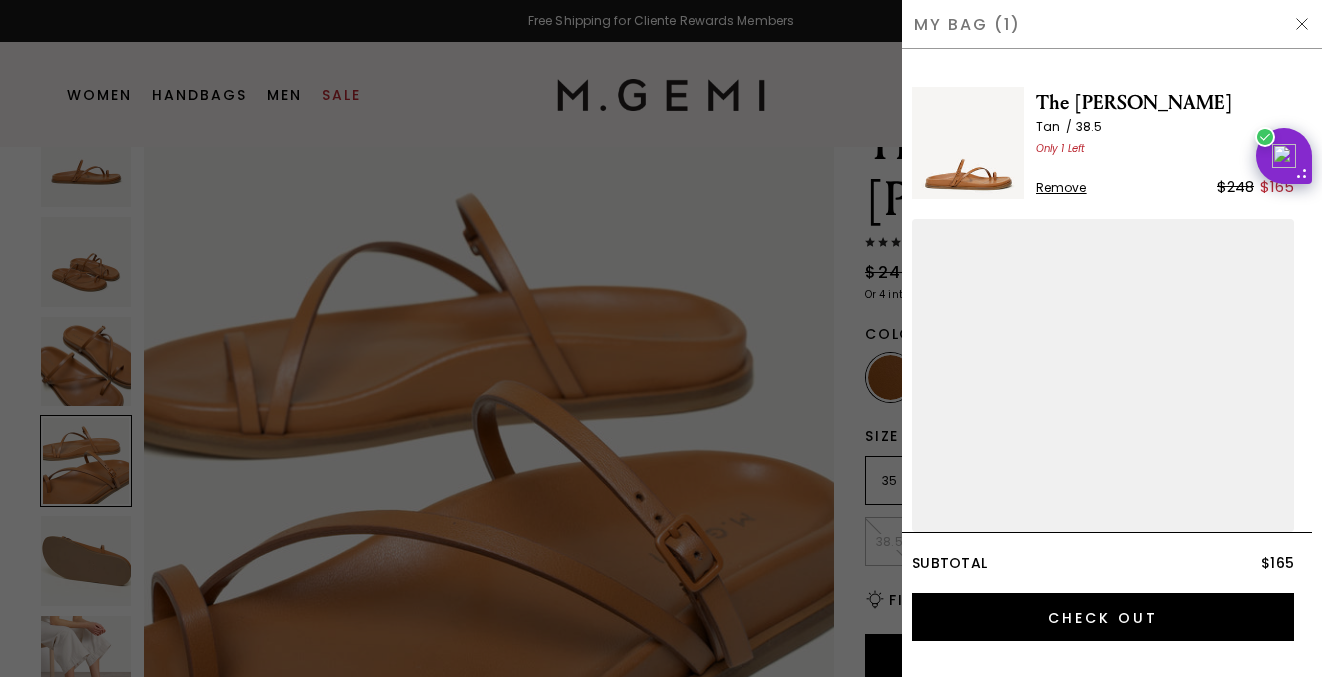 scroll, scrollTop: 0, scrollLeft: 0, axis: both 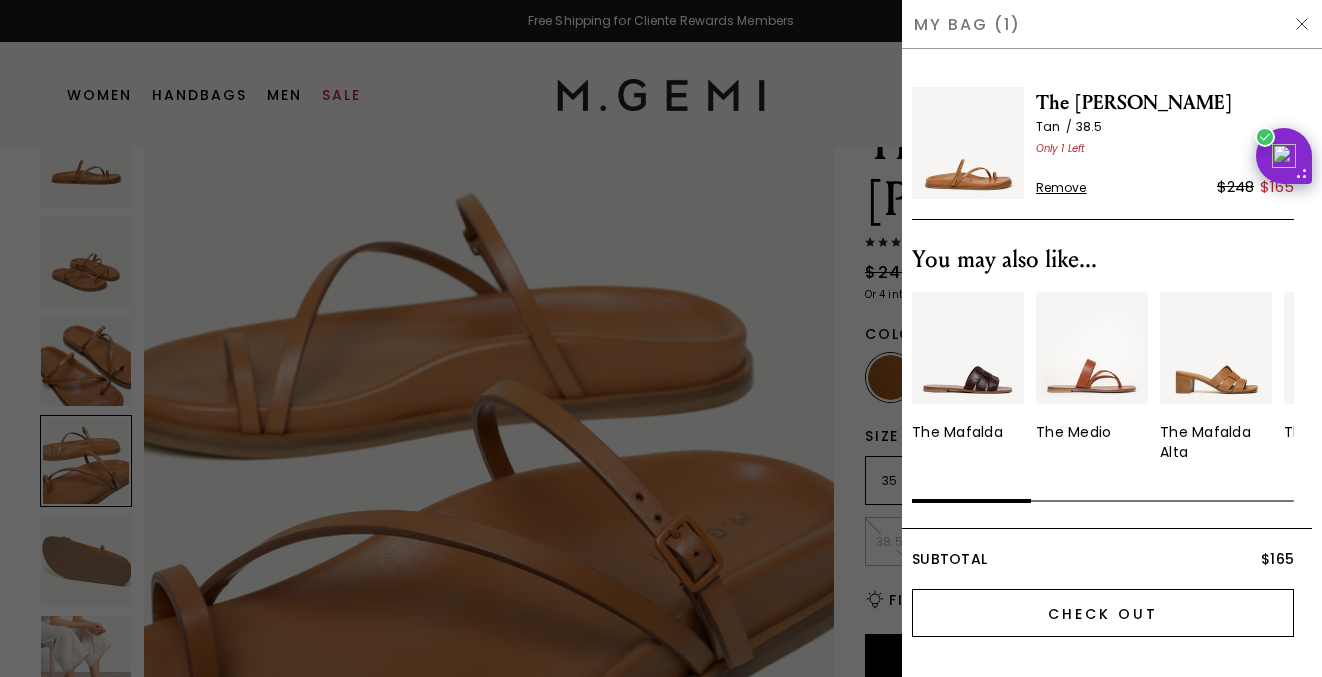 click on "Check Out" at bounding box center (1103, 613) 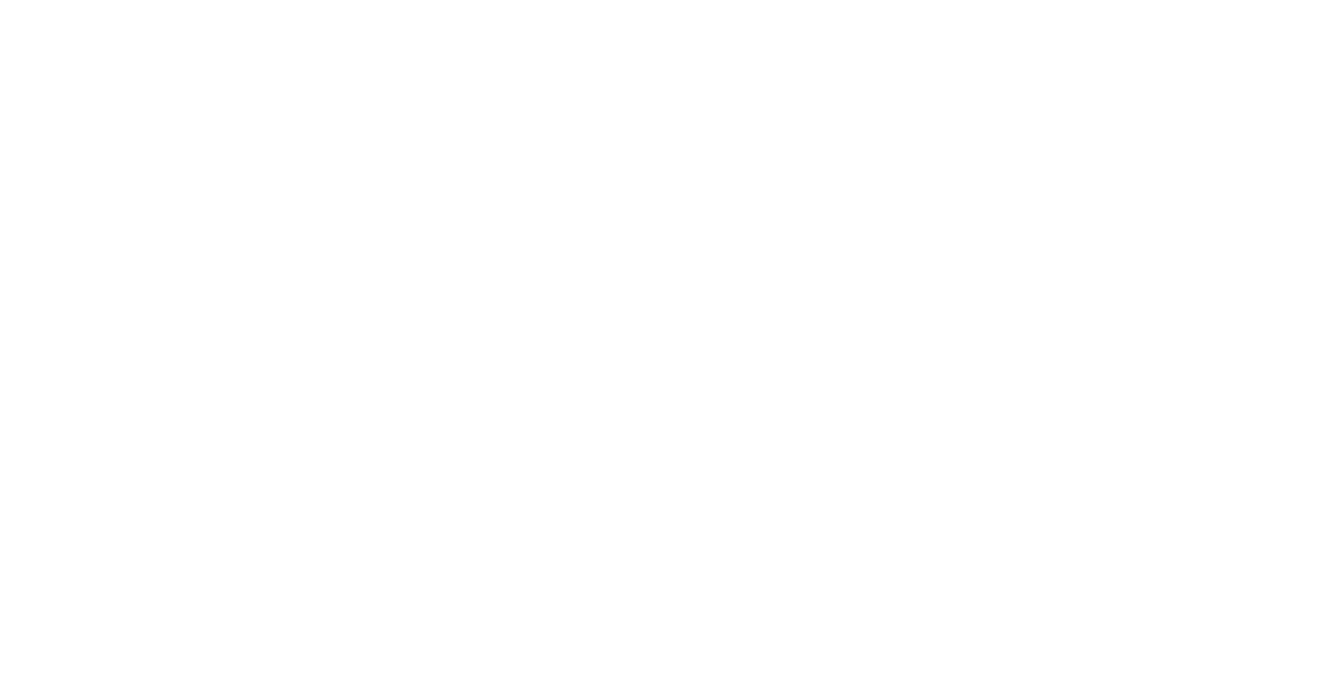 scroll, scrollTop: 0, scrollLeft: 0, axis: both 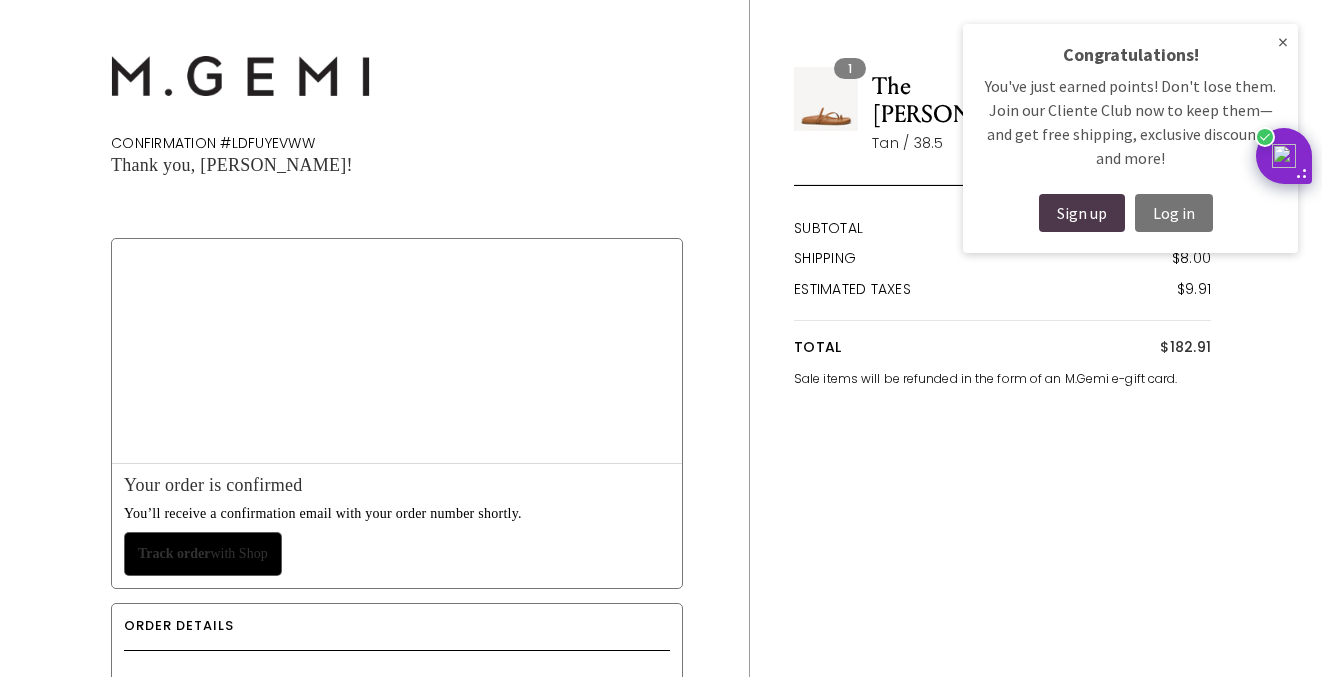 click on "×" at bounding box center [1283, 42] 